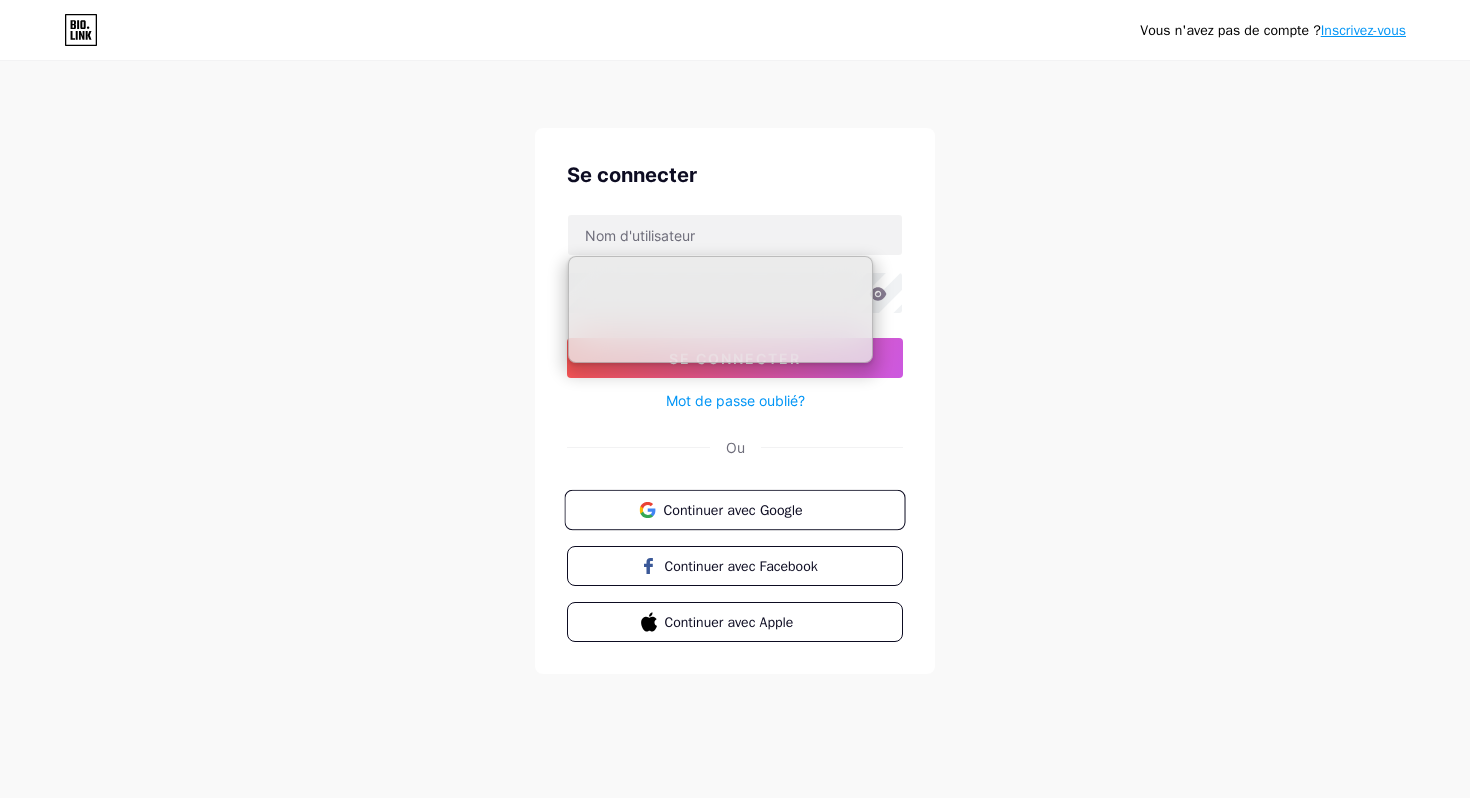 scroll, scrollTop: 0, scrollLeft: 0, axis: both 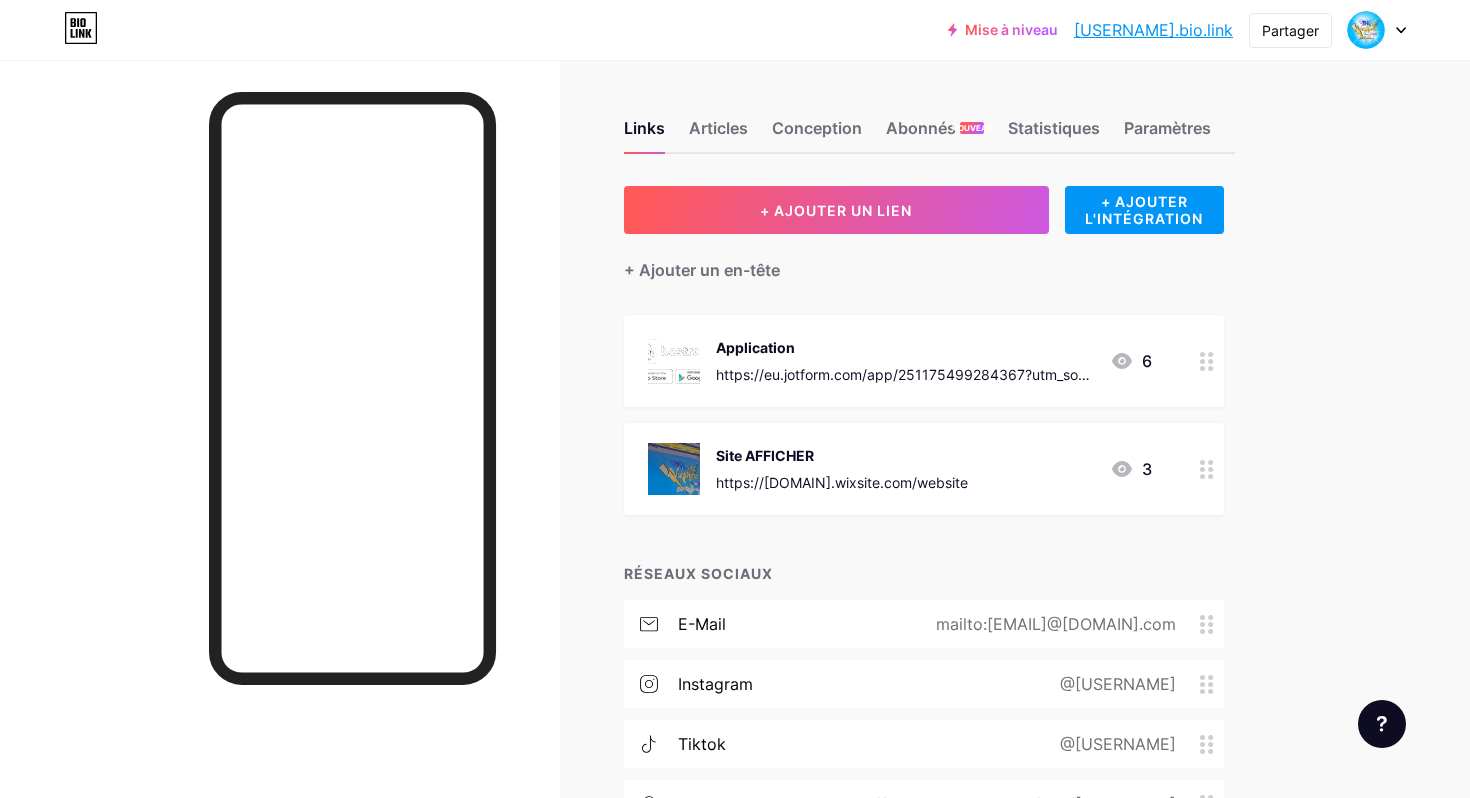 click at bounding box center (1207, 469) 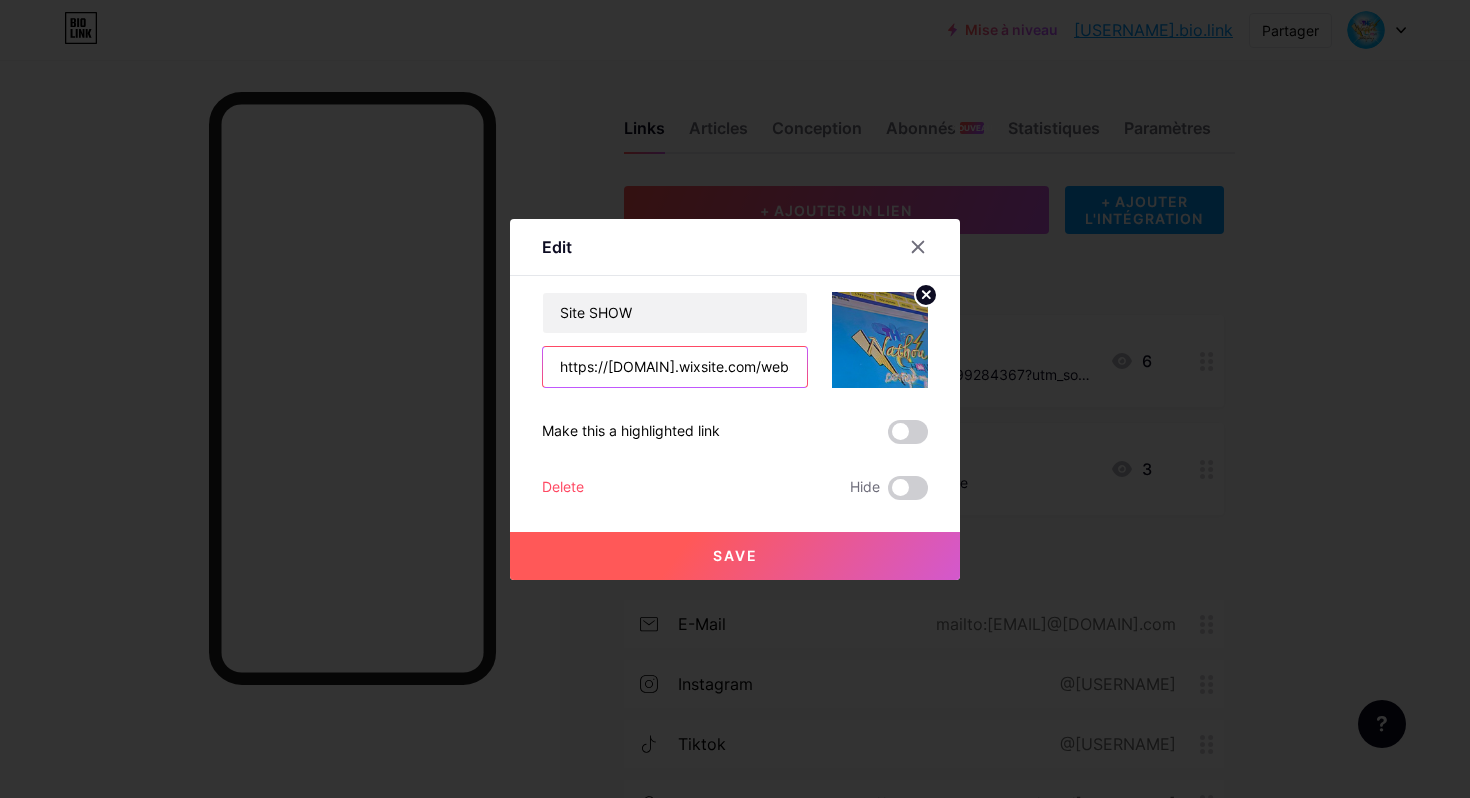 click on "https://[DOMAIN].wixsite.com/website" at bounding box center (675, 367) 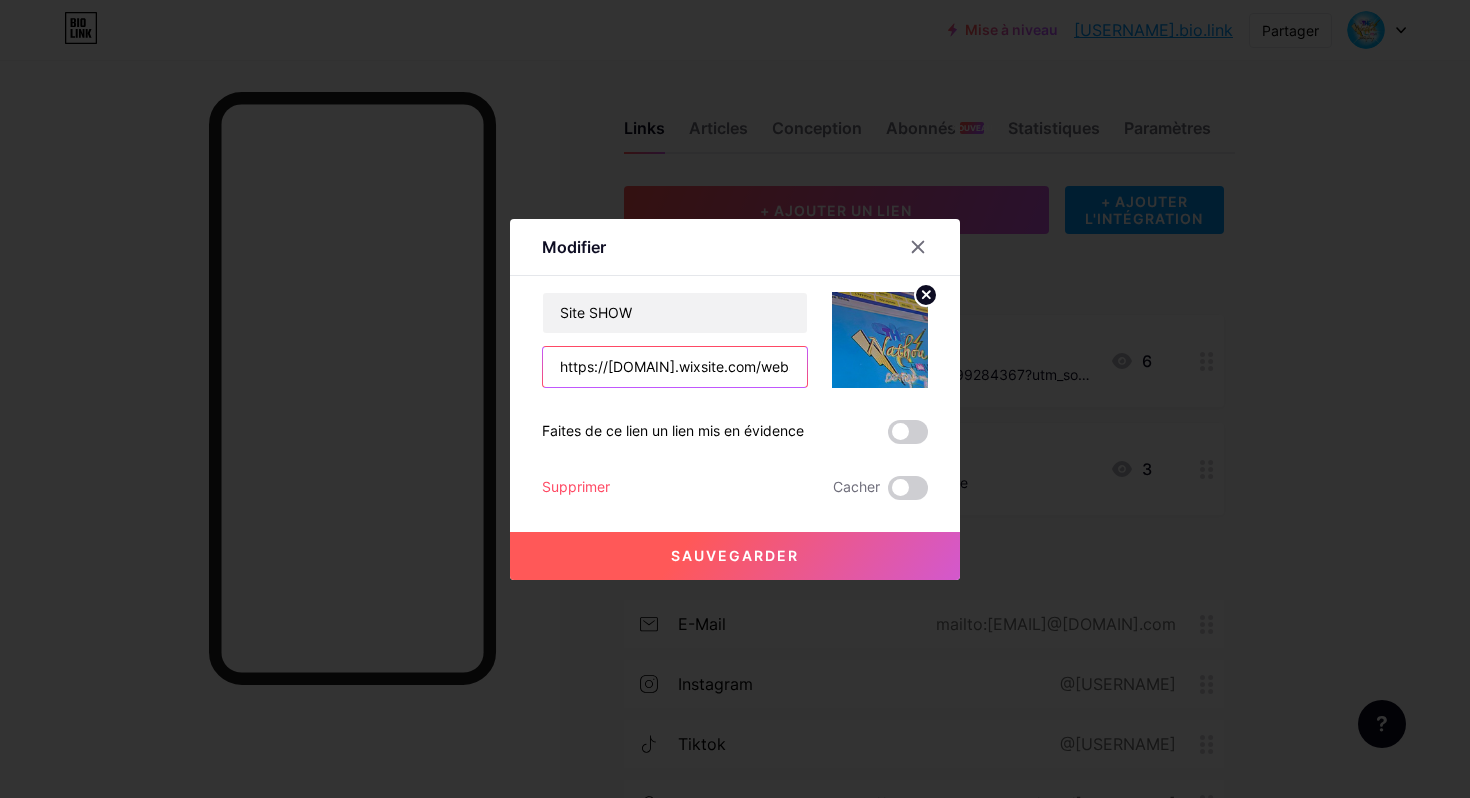 scroll, scrollTop: 0, scrollLeft: 63, axis: horizontal 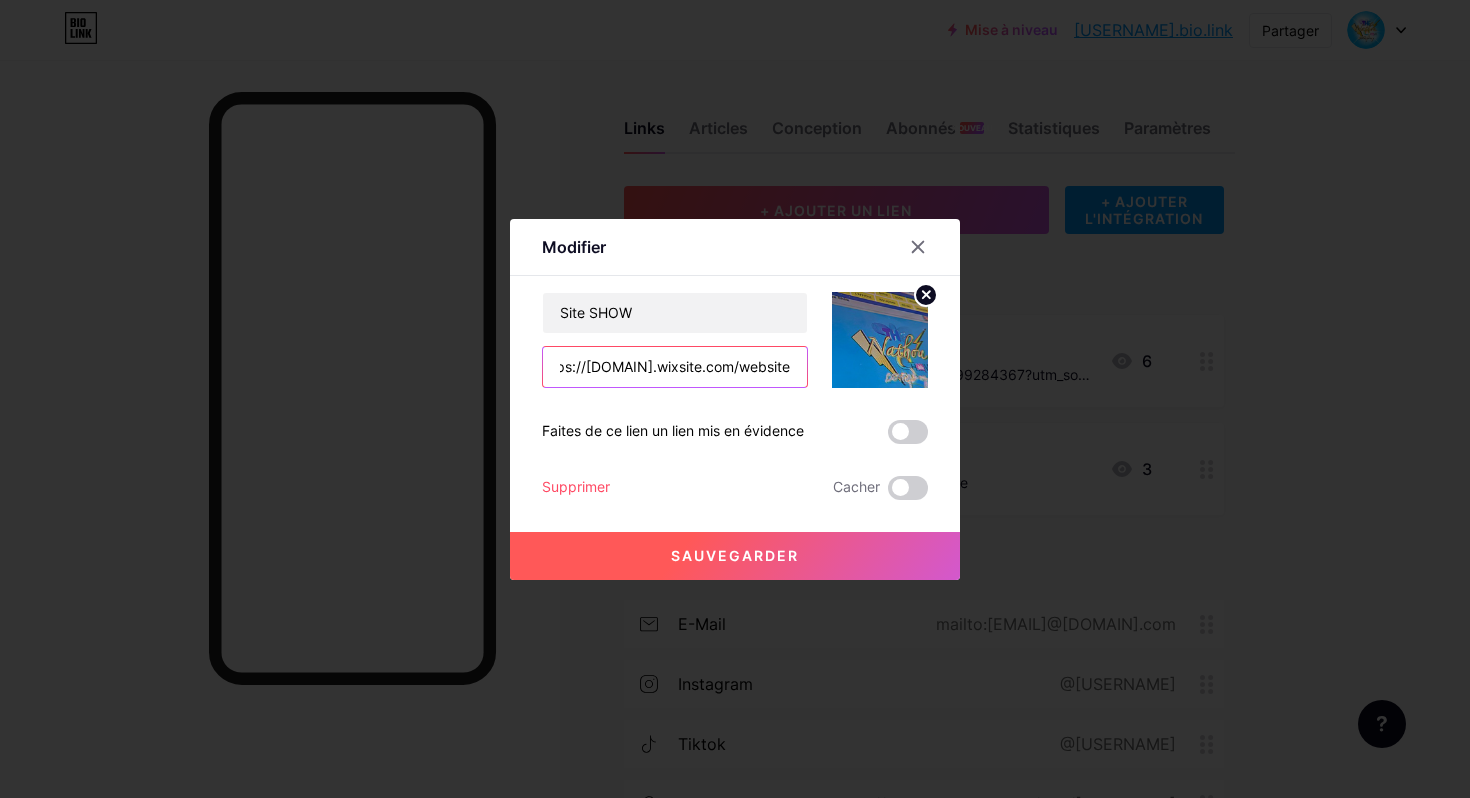 drag, startPoint x: 740, startPoint y: 365, endPoint x: 908, endPoint y: 375, distance: 168.29736 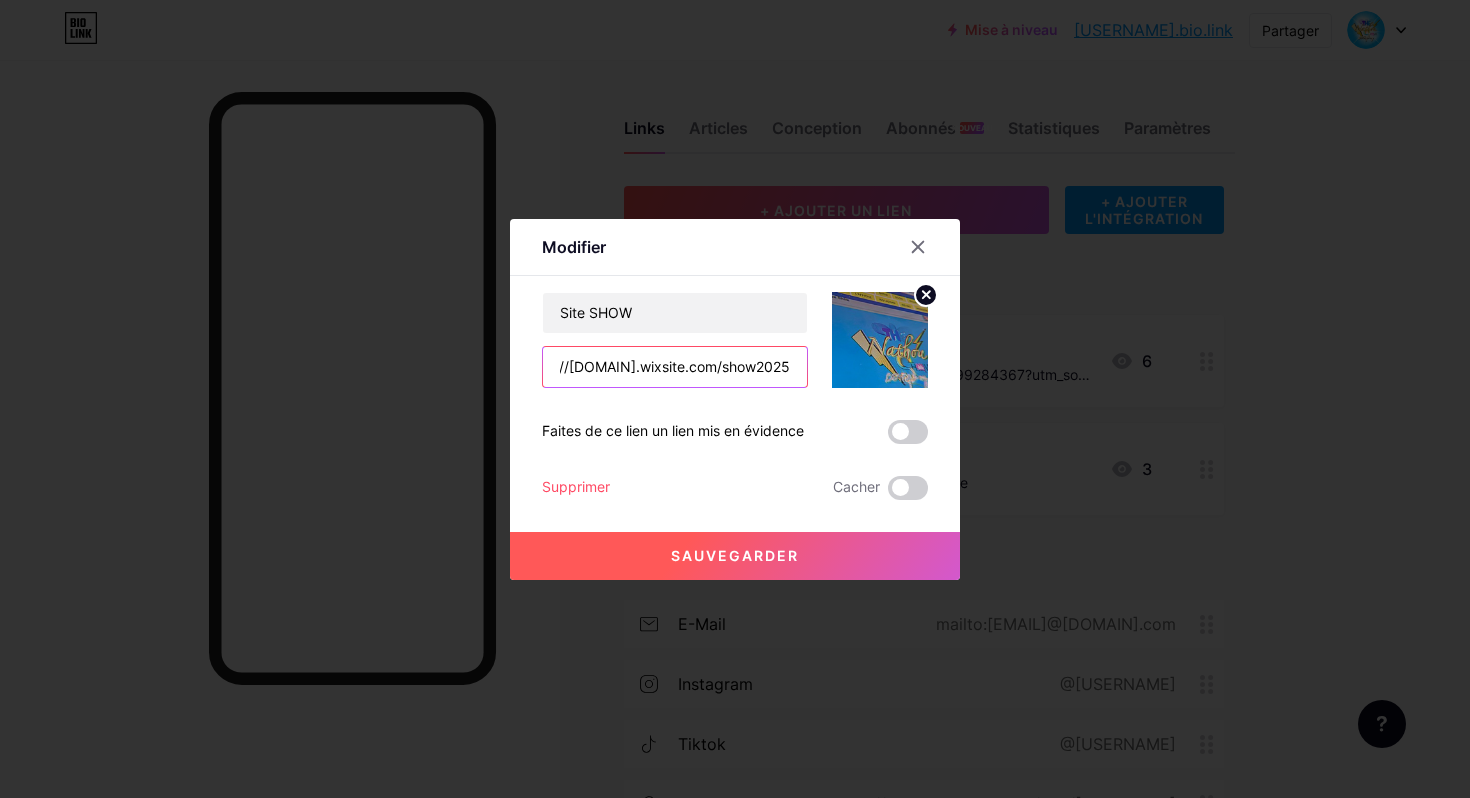 scroll, scrollTop: 0, scrollLeft: 80, axis: horizontal 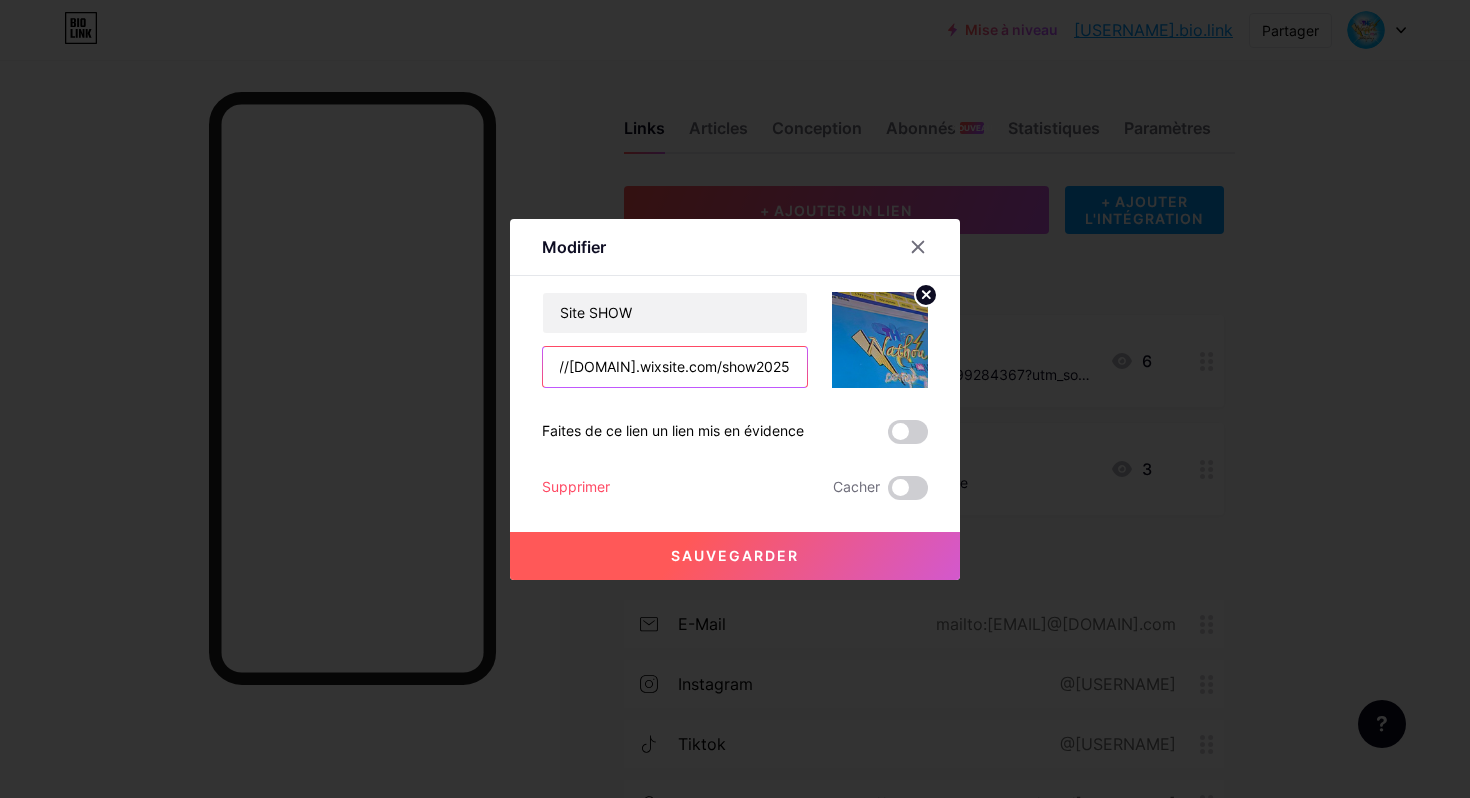 type on "https://[DOMAIN].wixsite.com/show2025" 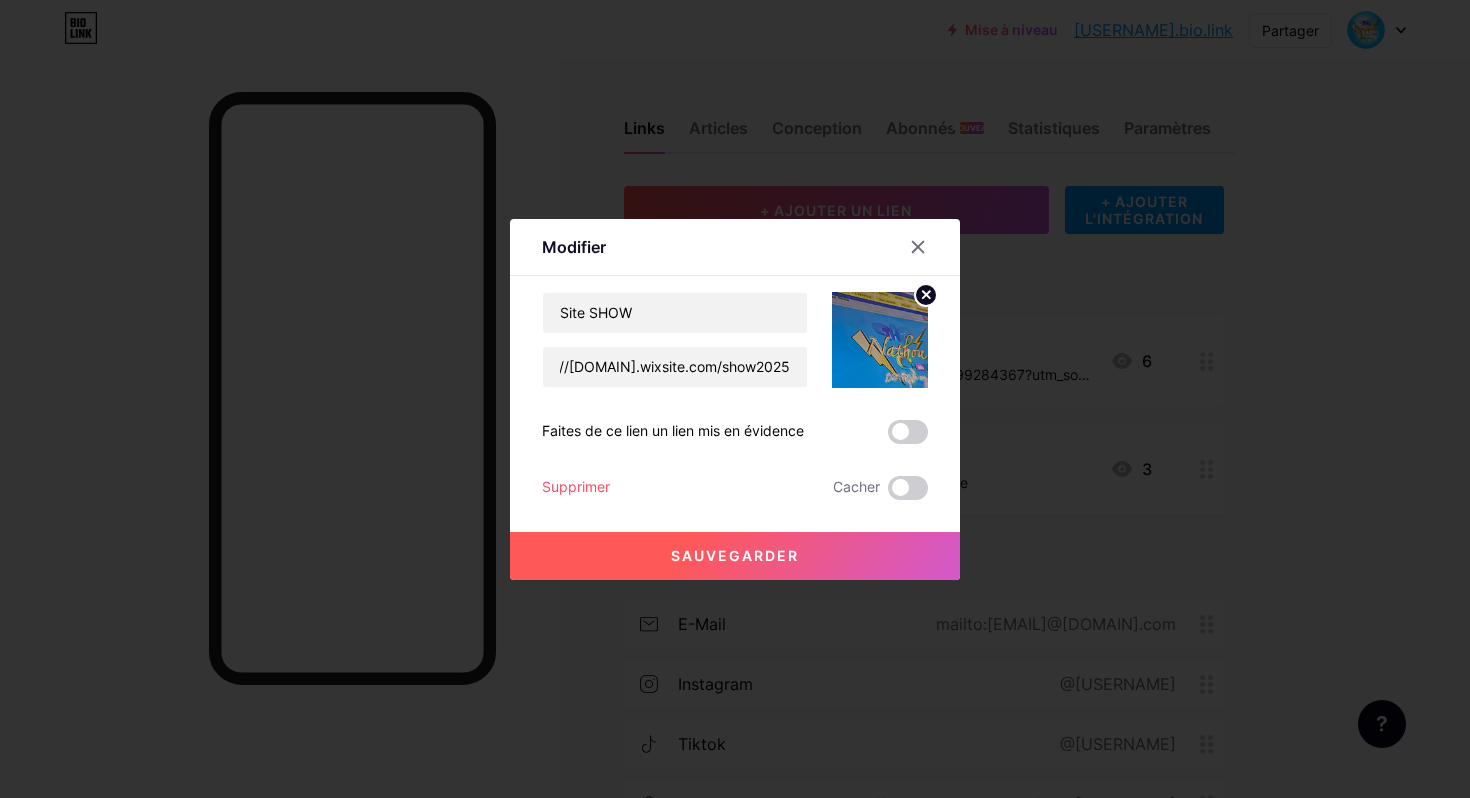 scroll, scrollTop: 0, scrollLeft: 0, axis: both 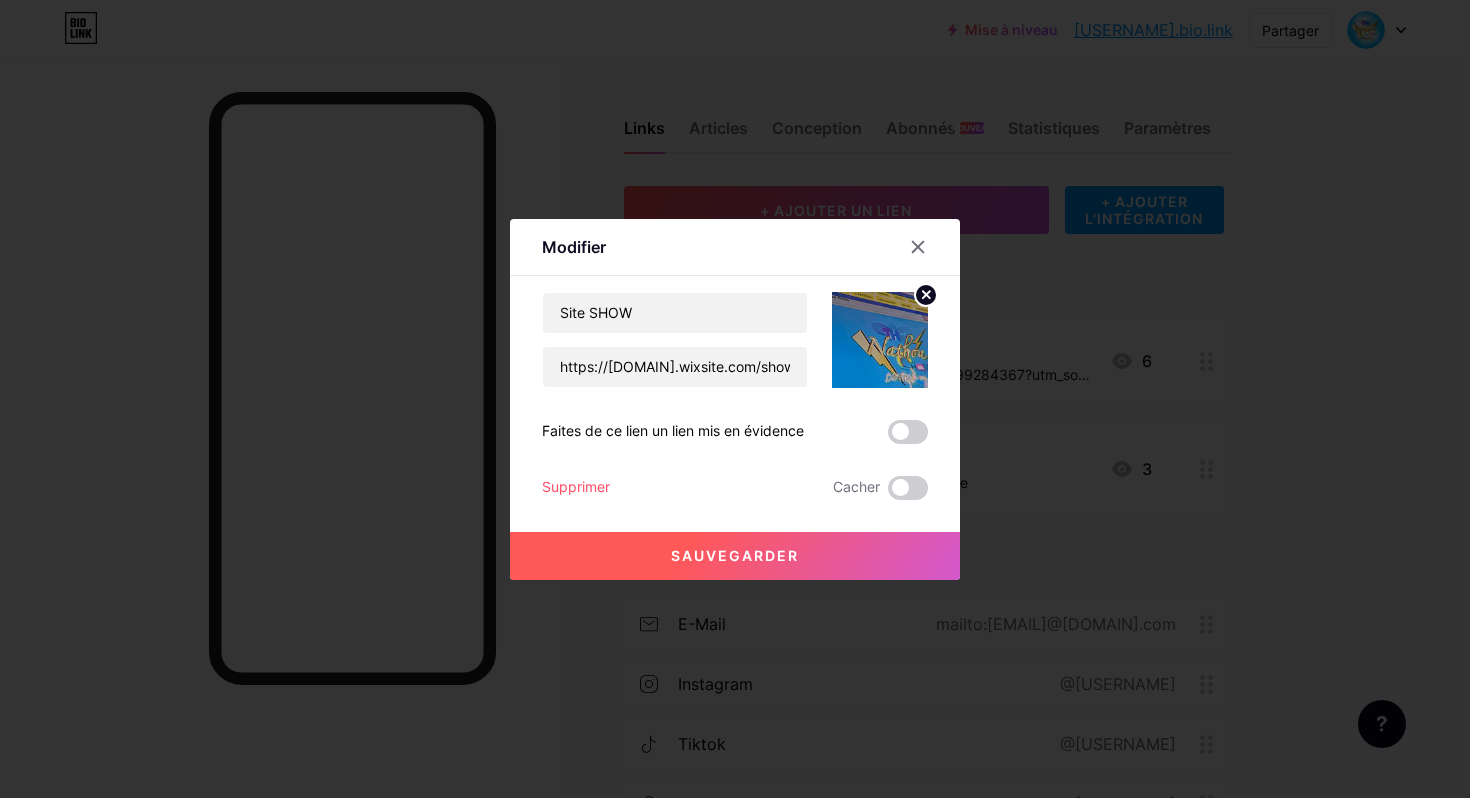 click on "Site SHOW     https://[DOMAIN].wixsite.com/show2025
Faites de ce lien un lien mis en évidence
Supprimer
Cacher         Sauvegarder" at bounding box center (735, 396) 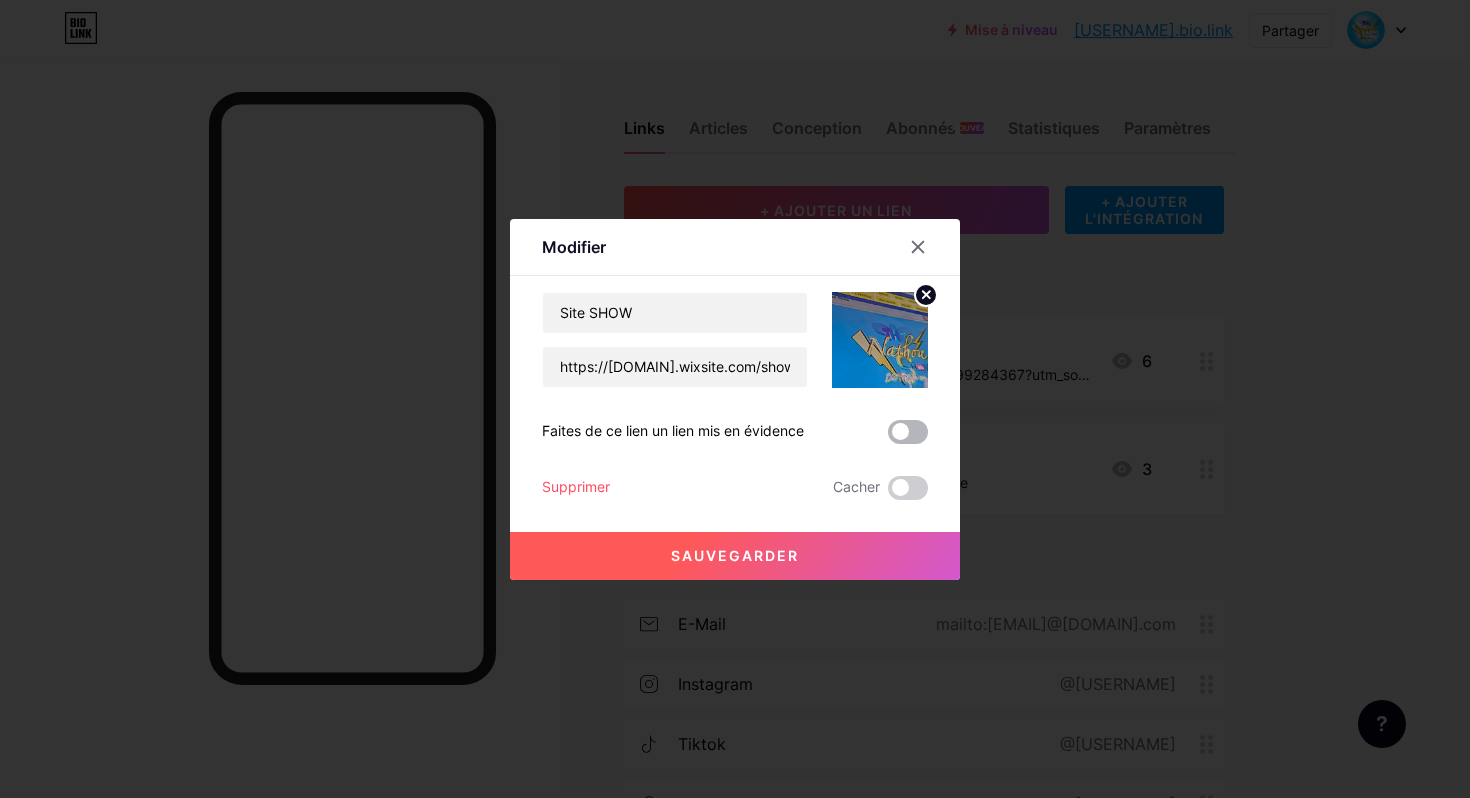 click at bounding box center (908, 432) 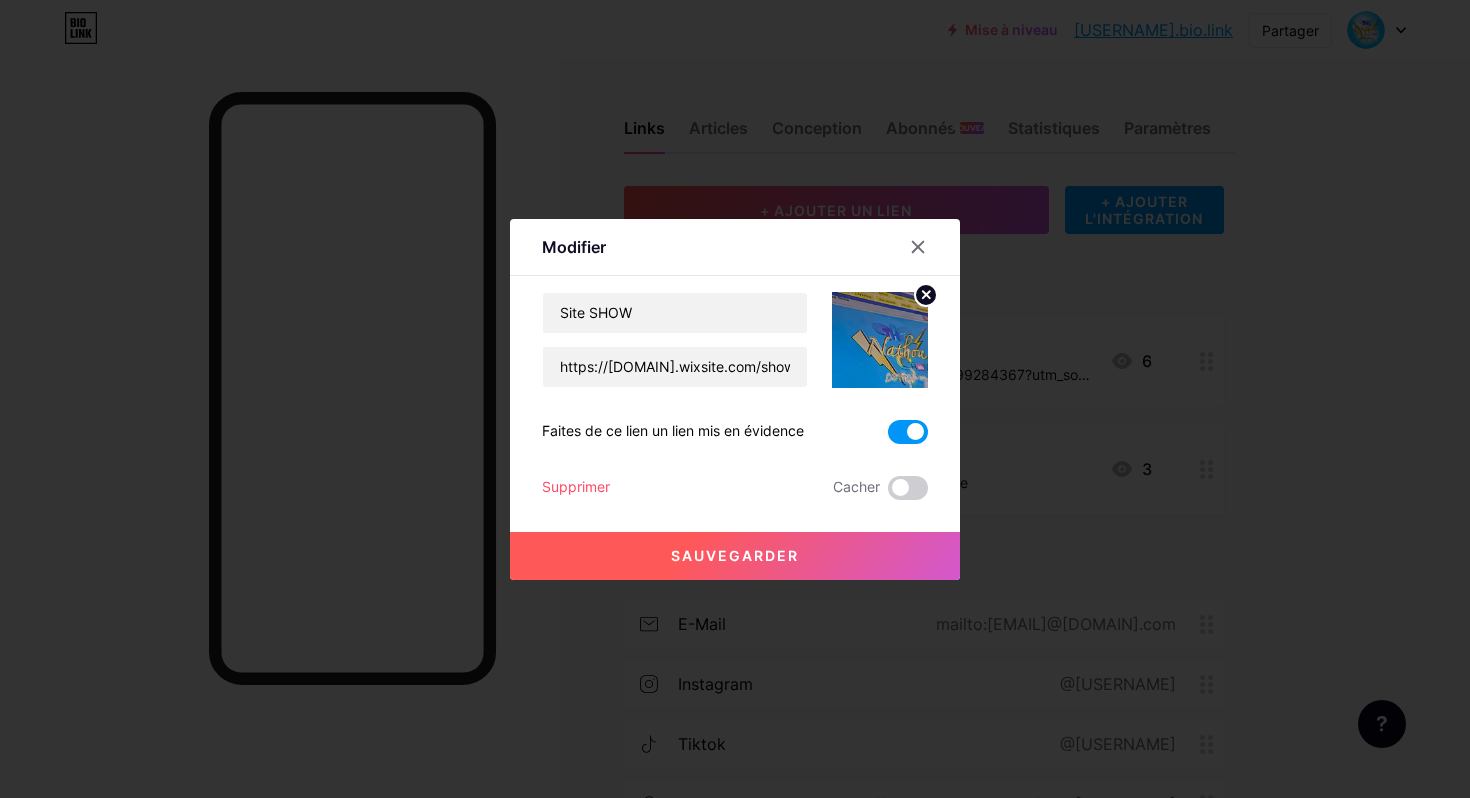 click at bounding box center (908, 432) 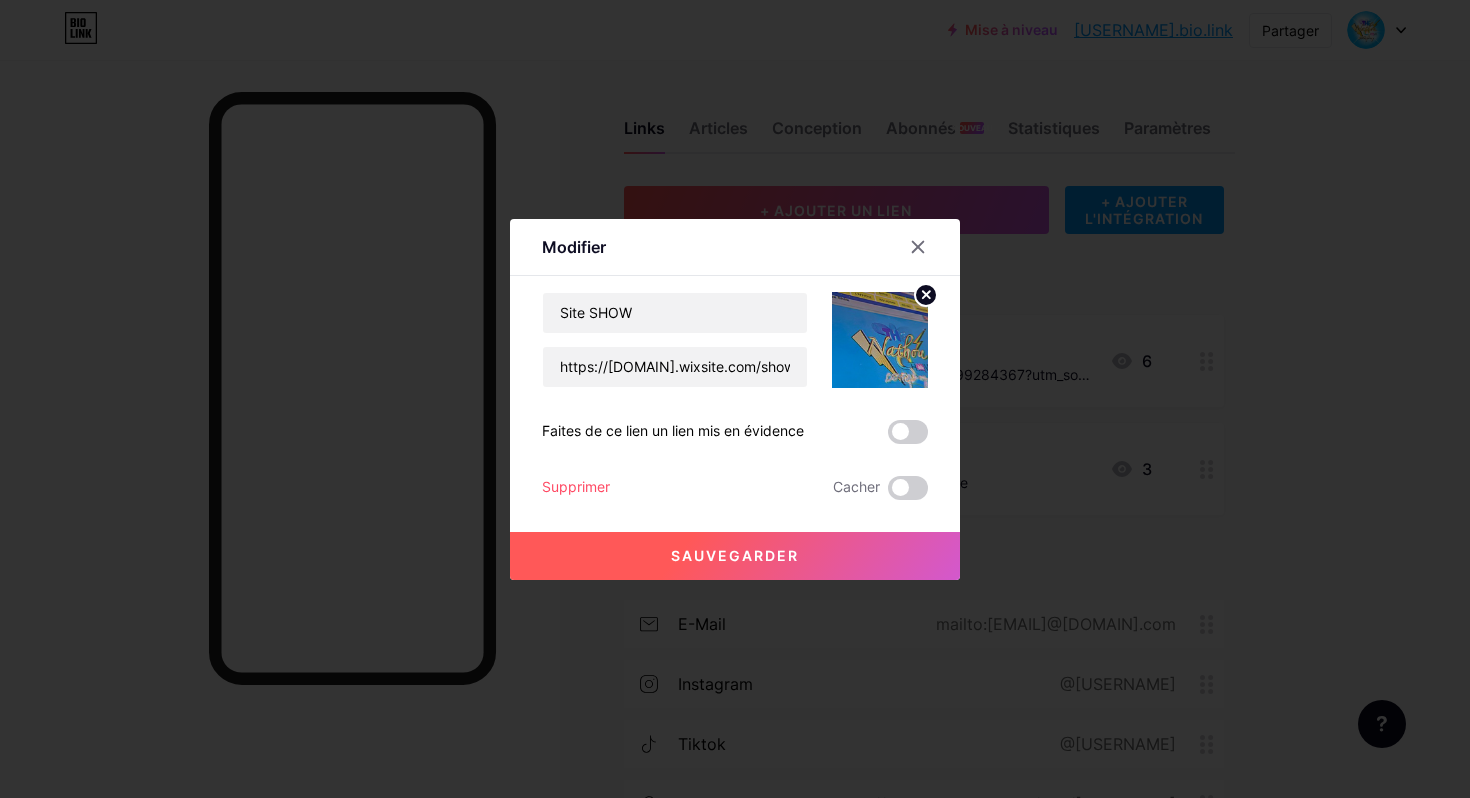 click on "Sauvegarder" at bounding box center [735, 556] 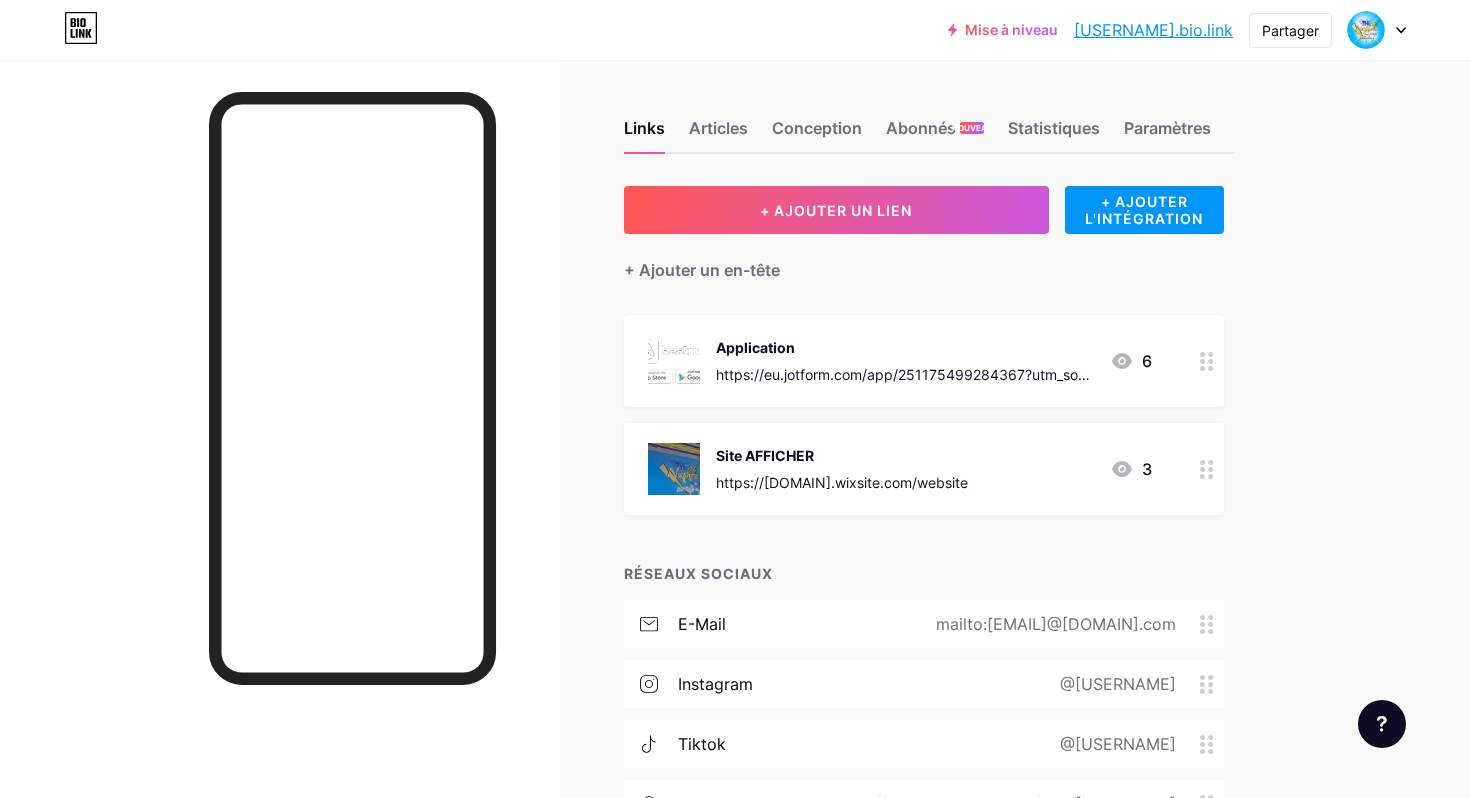 click 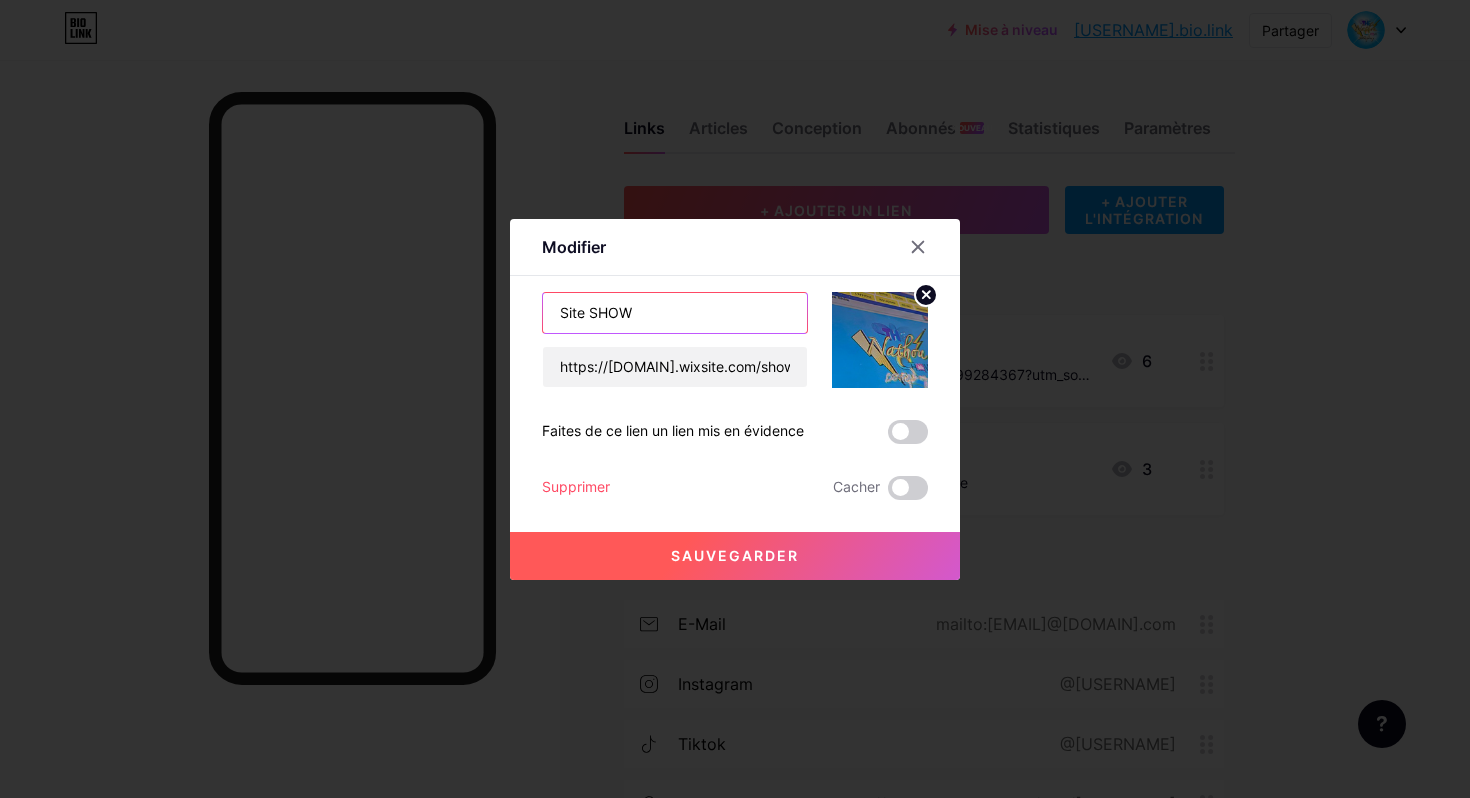 click on "Site SHOW" at bounding box center [675, 313] 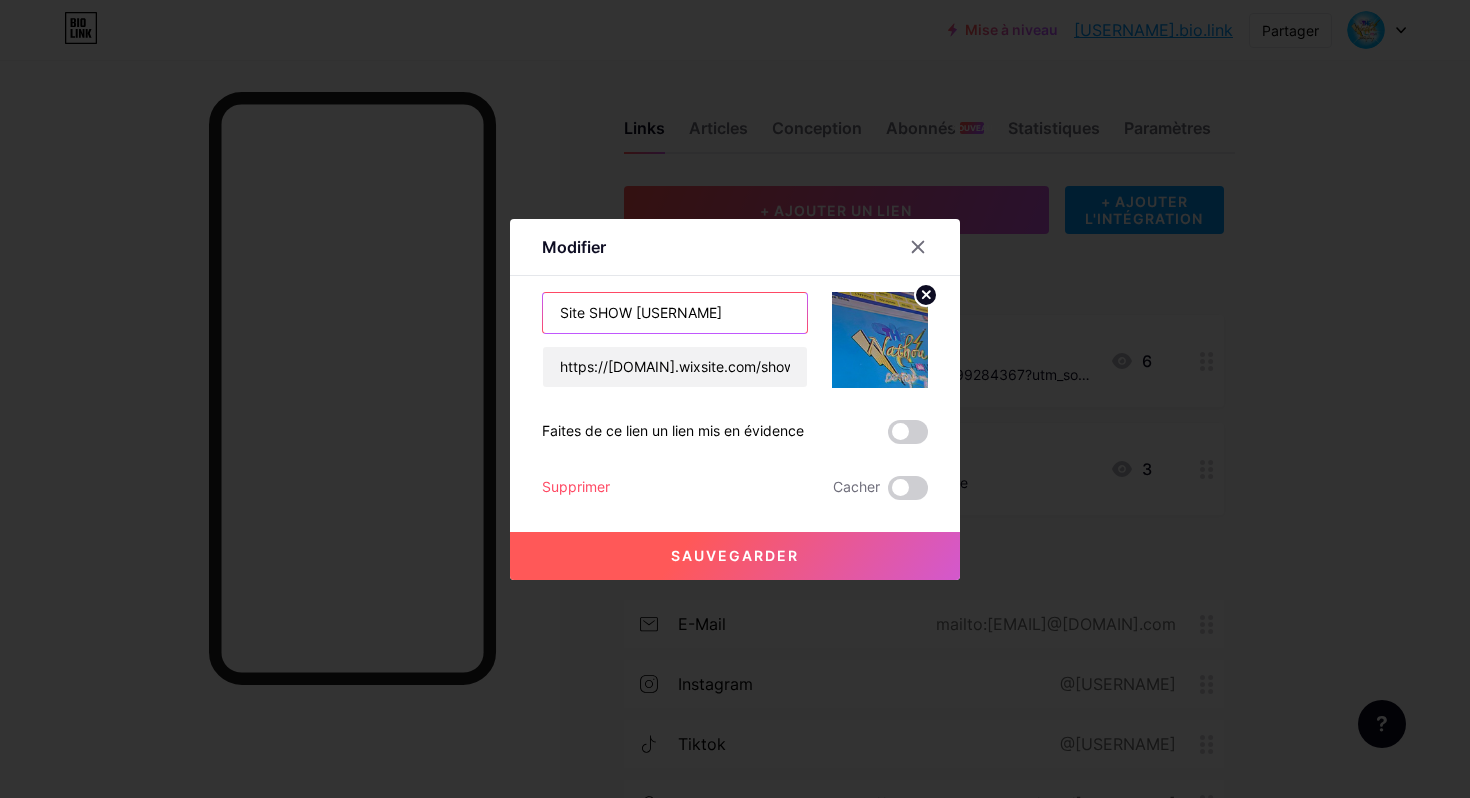 type on "Site SHOW [USERNAME]" 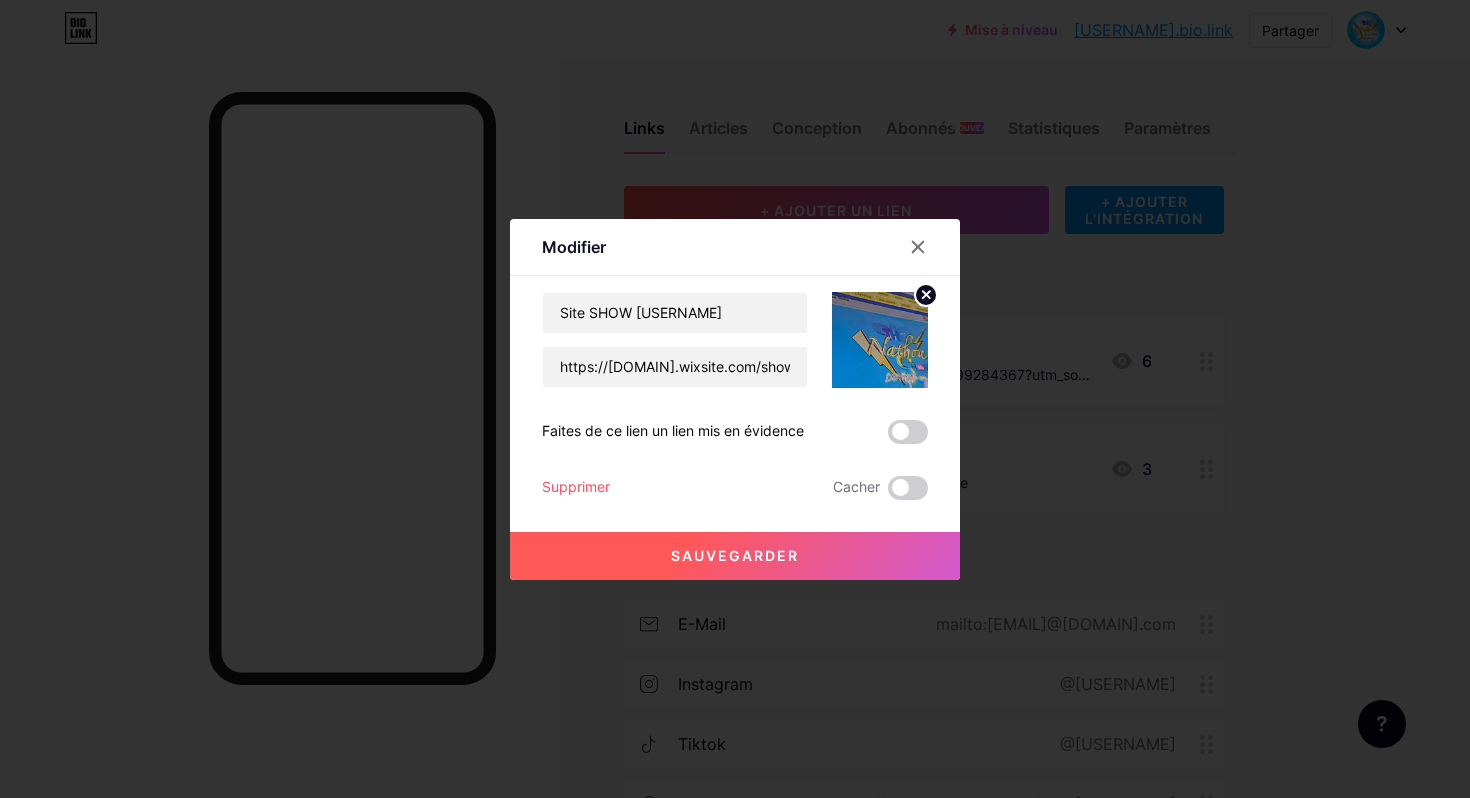 click on "Sauvegarder" at bounding box center (735, 556) 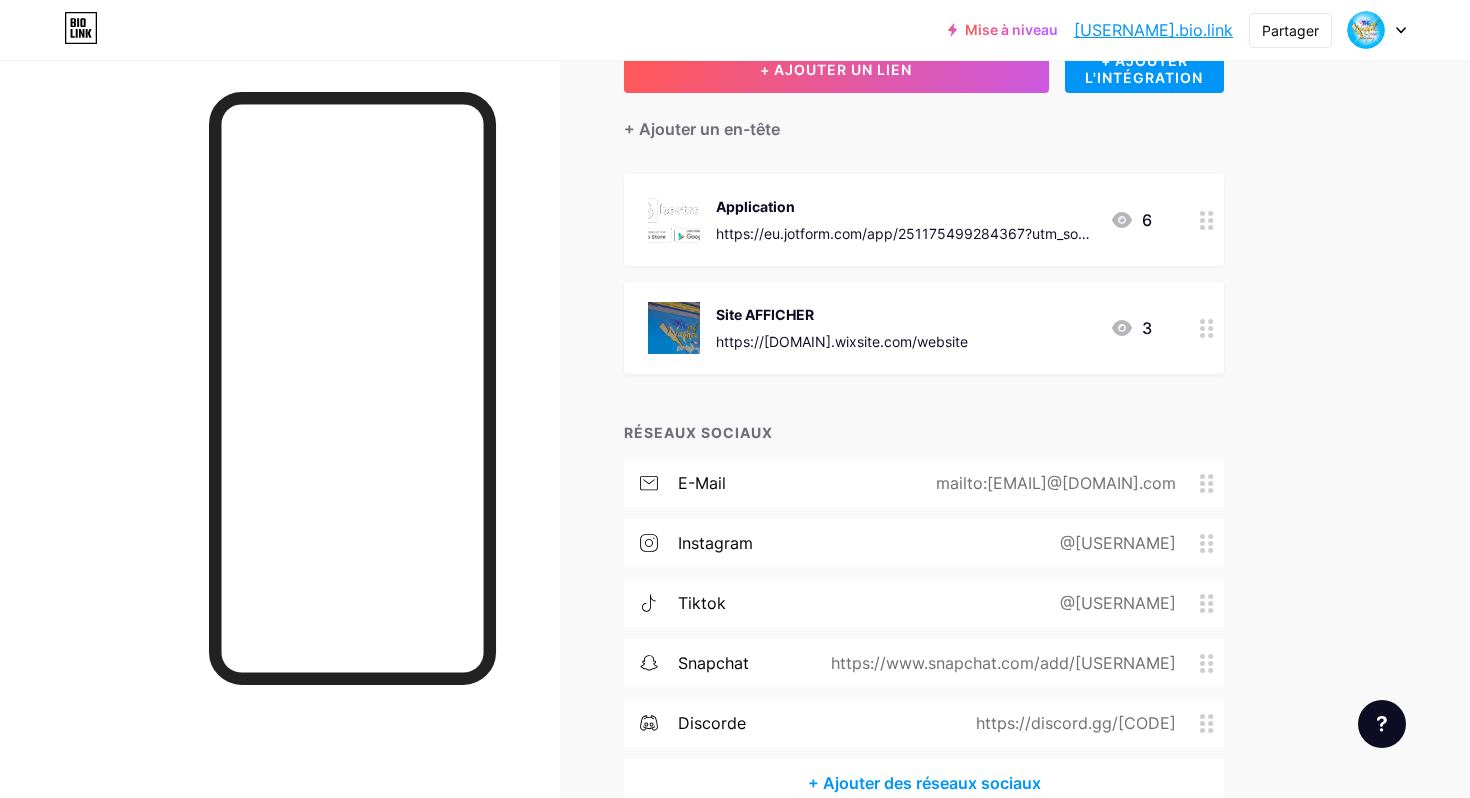 scroll, scrollTop: 144, scrollLeft: 0, axis: vertical 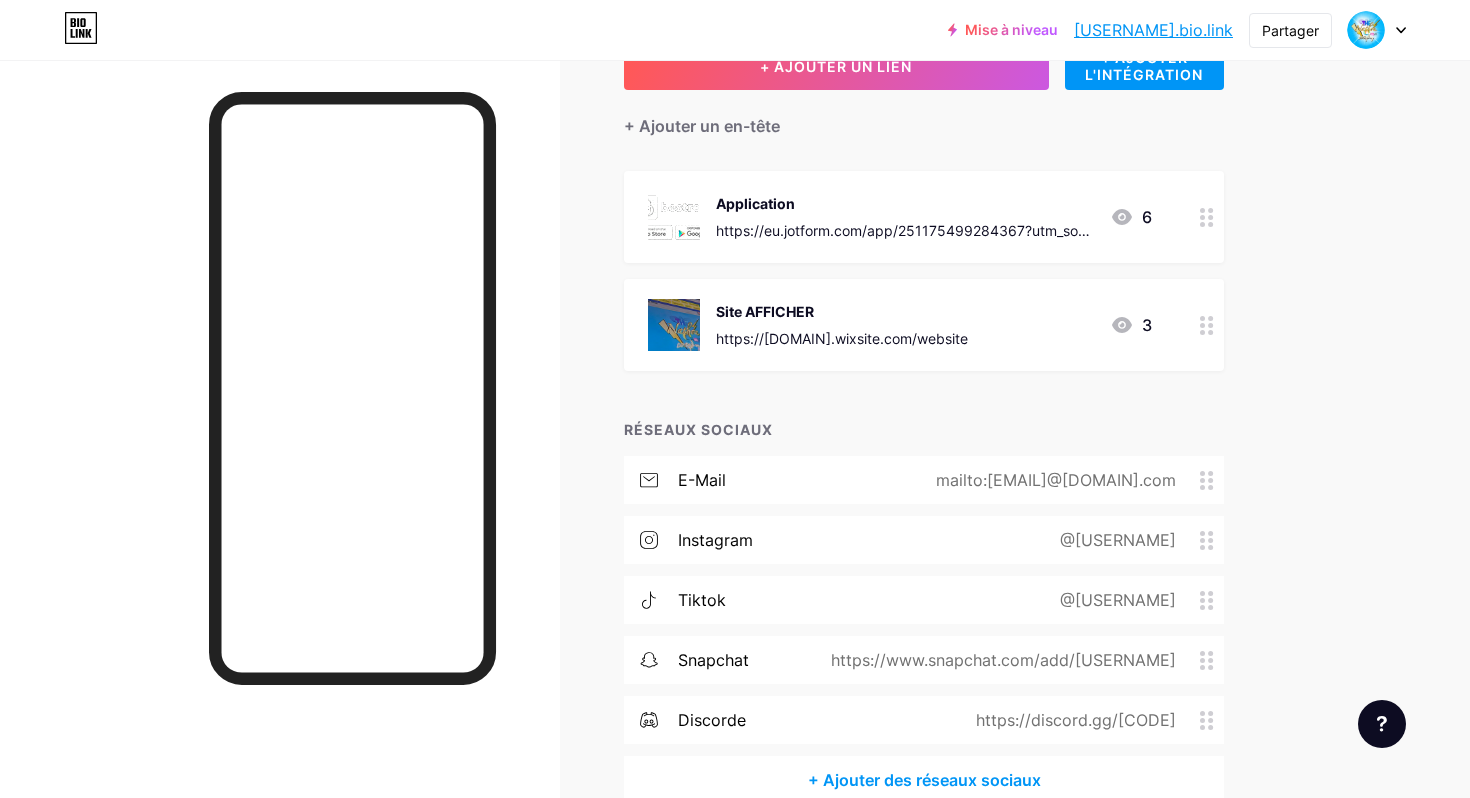 click 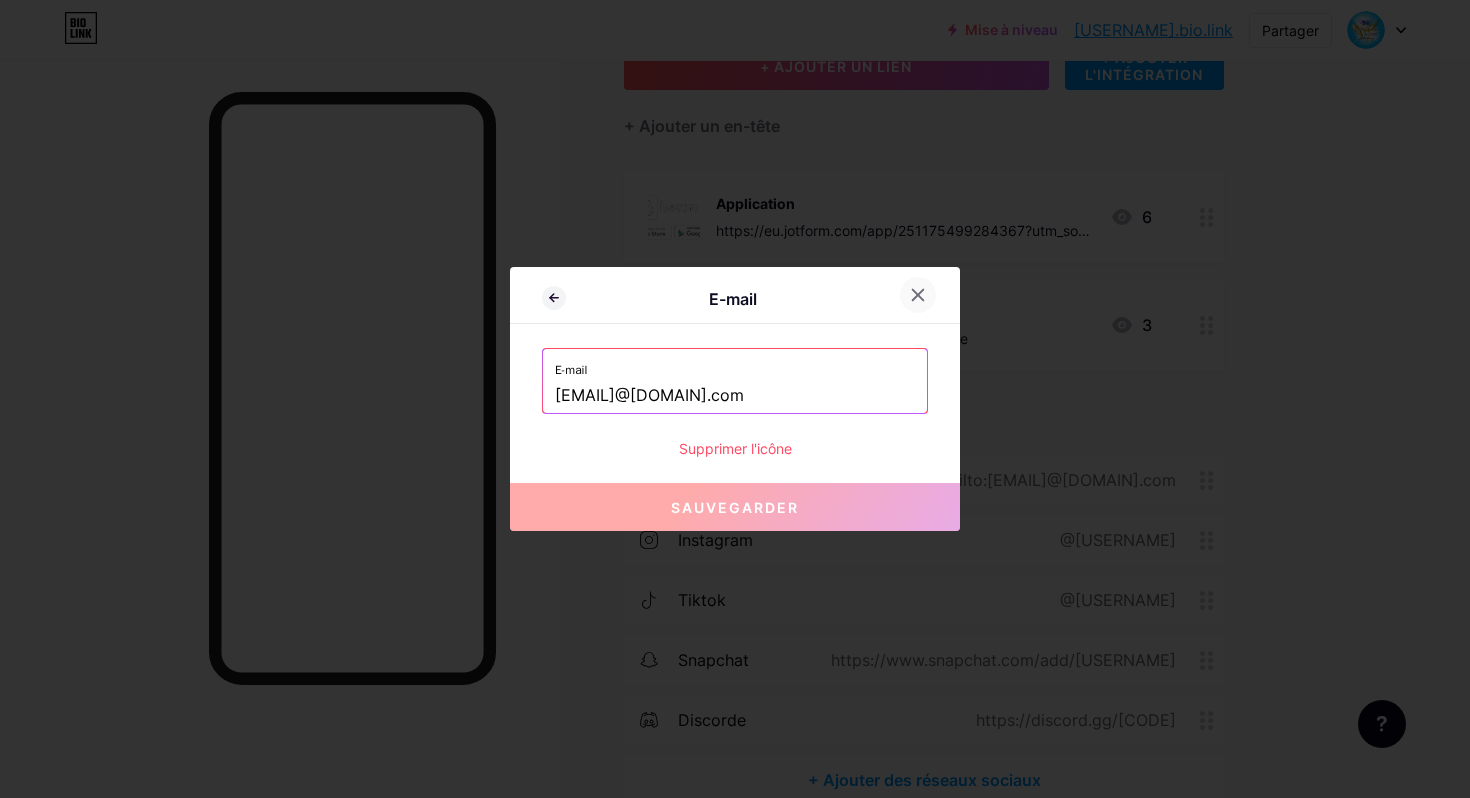 click at bounding box center (918, 295) 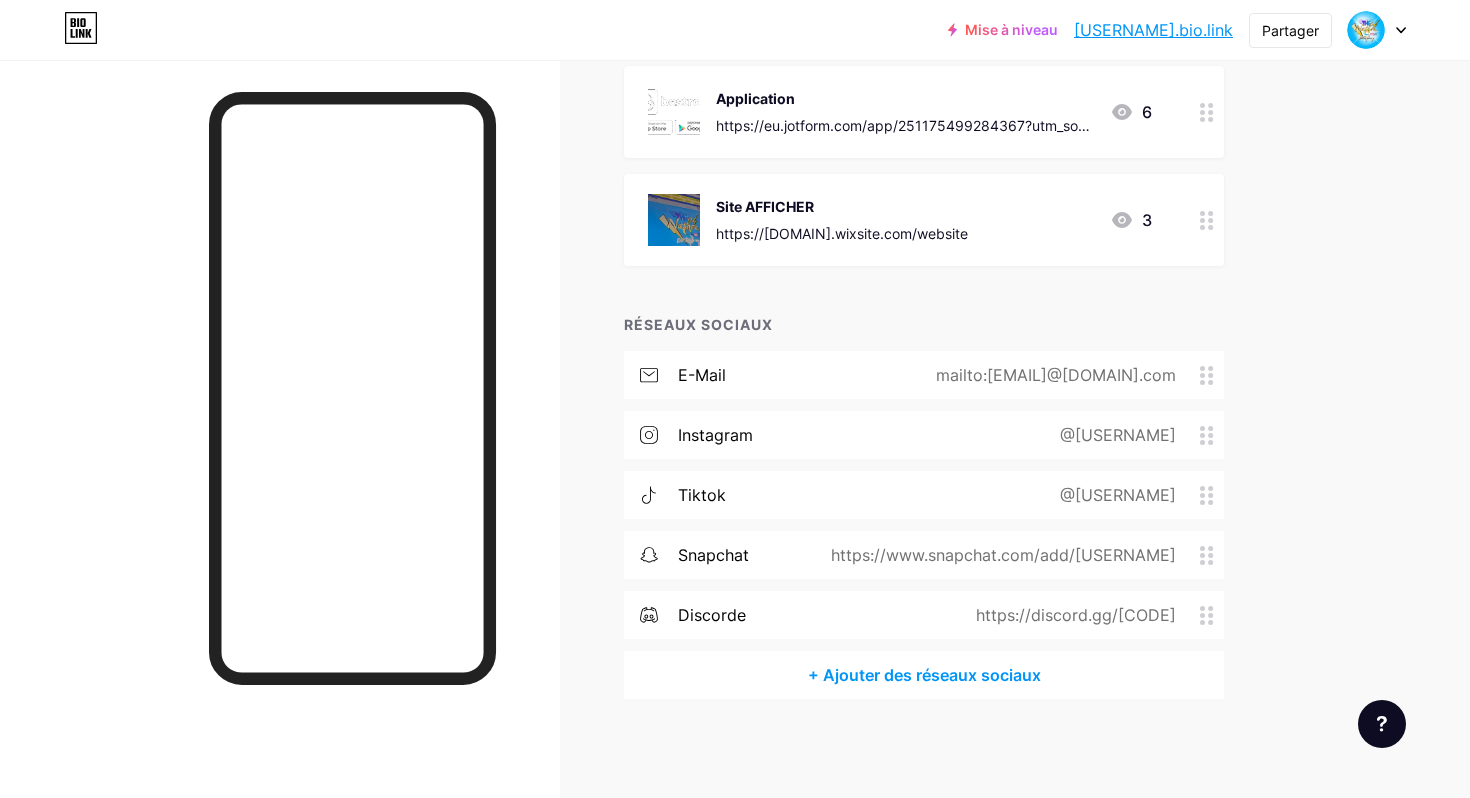 scroll, scrollTop: 0, scrollLeft: 0, axis: both 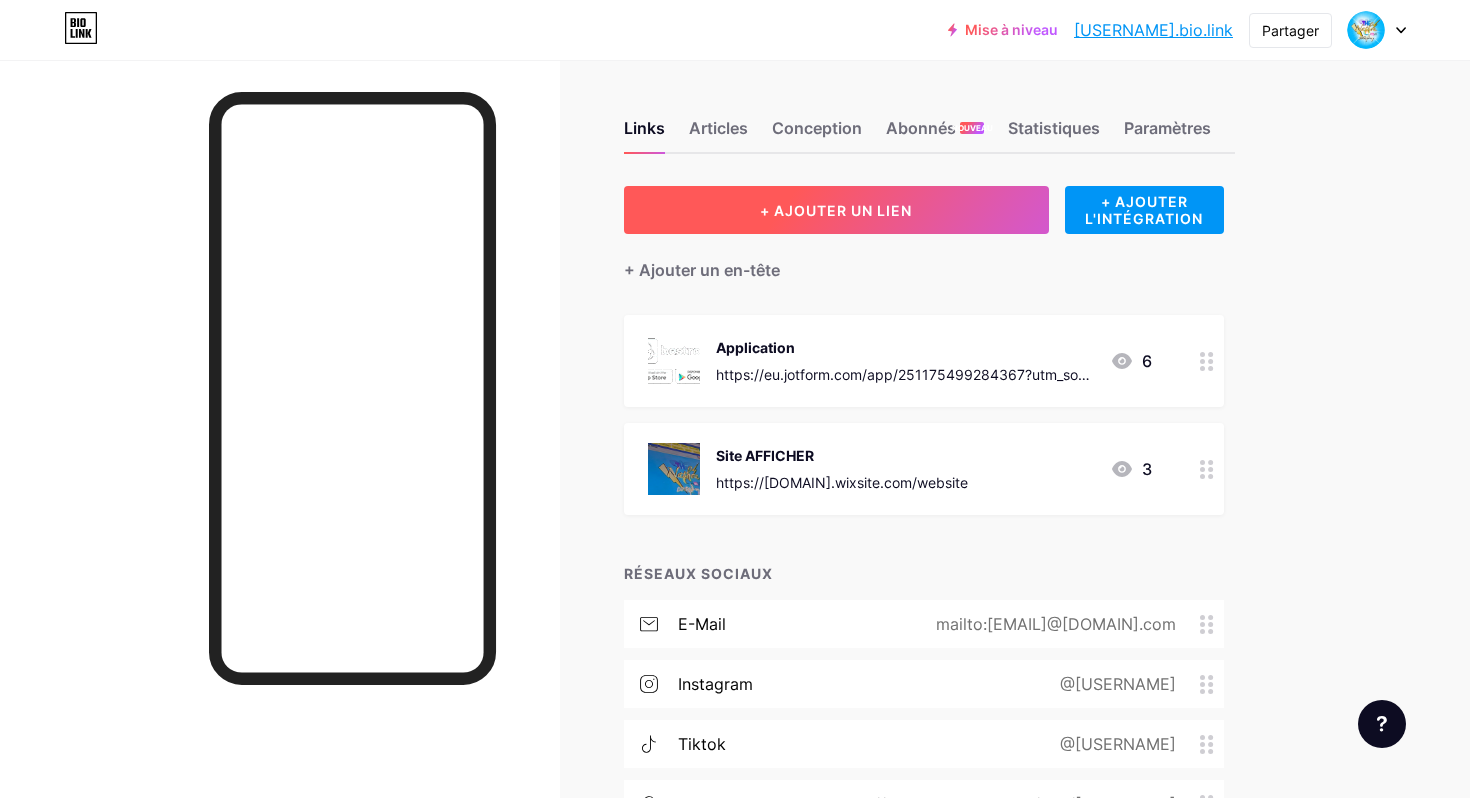click on "+ AJOUTER UN LIEN" at bounding box center [836, 210] 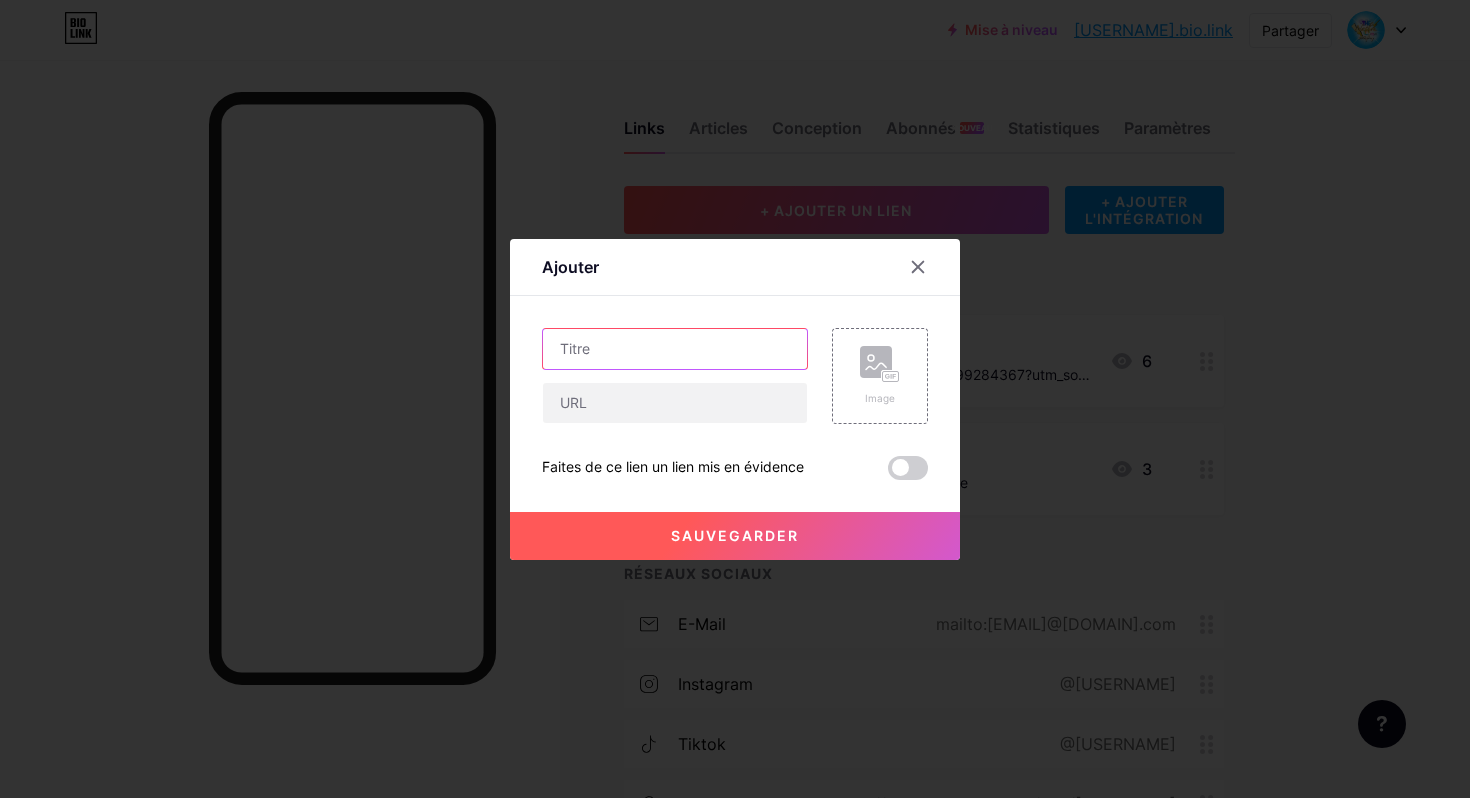 click at bounding box center [675, 349] 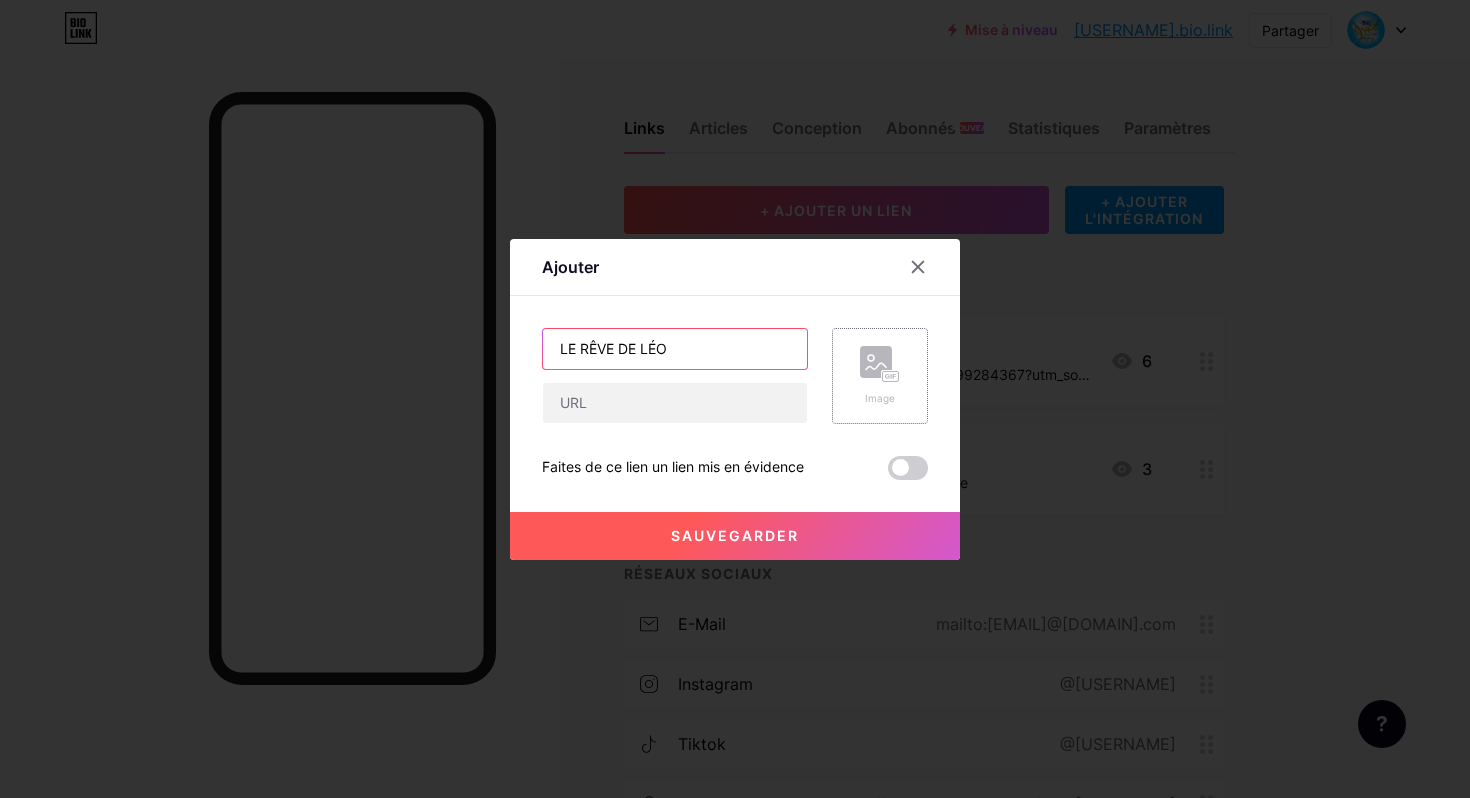 type on "LE RÊVE DE LÉO" 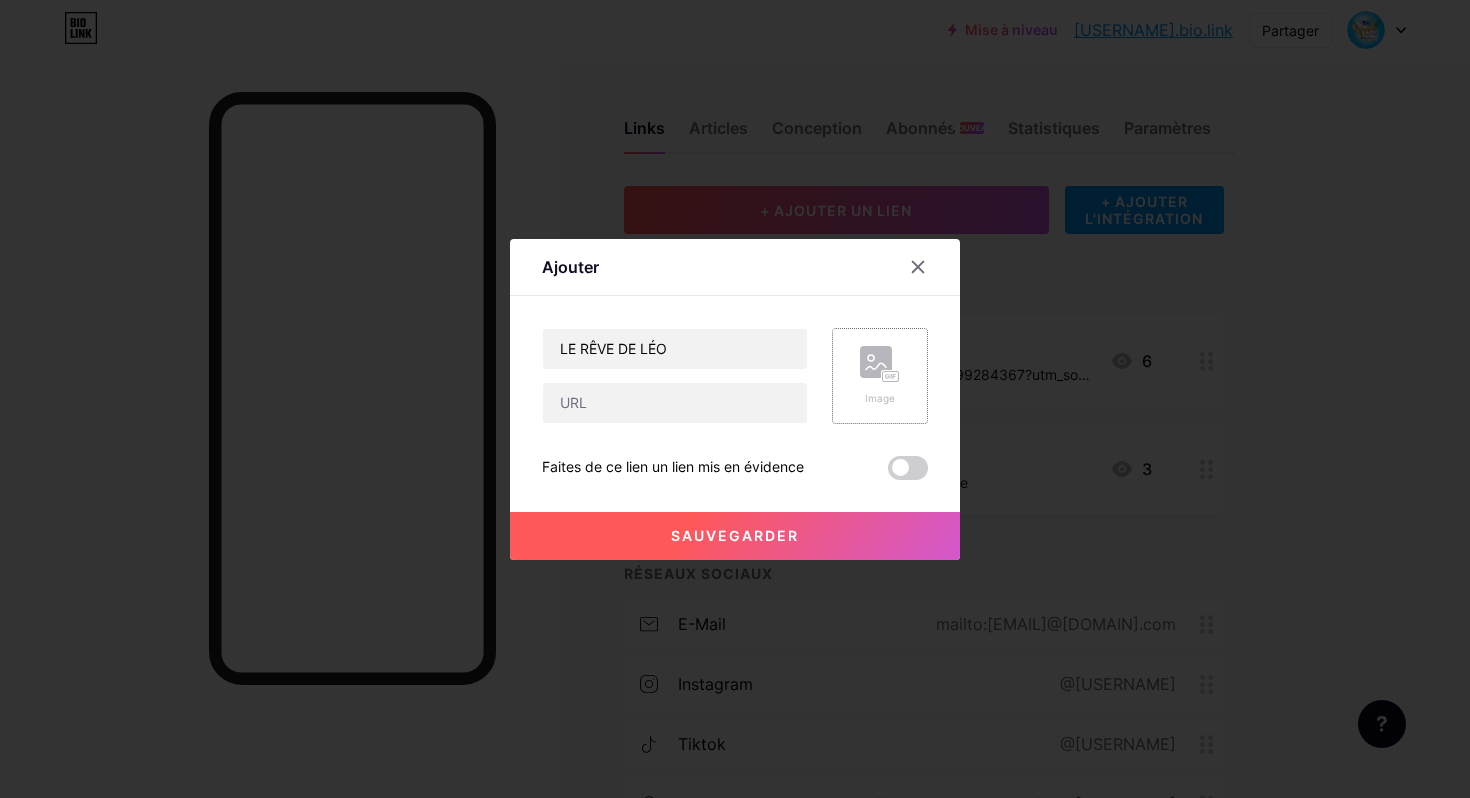 click on "Image" at bounding box center (880, 376) 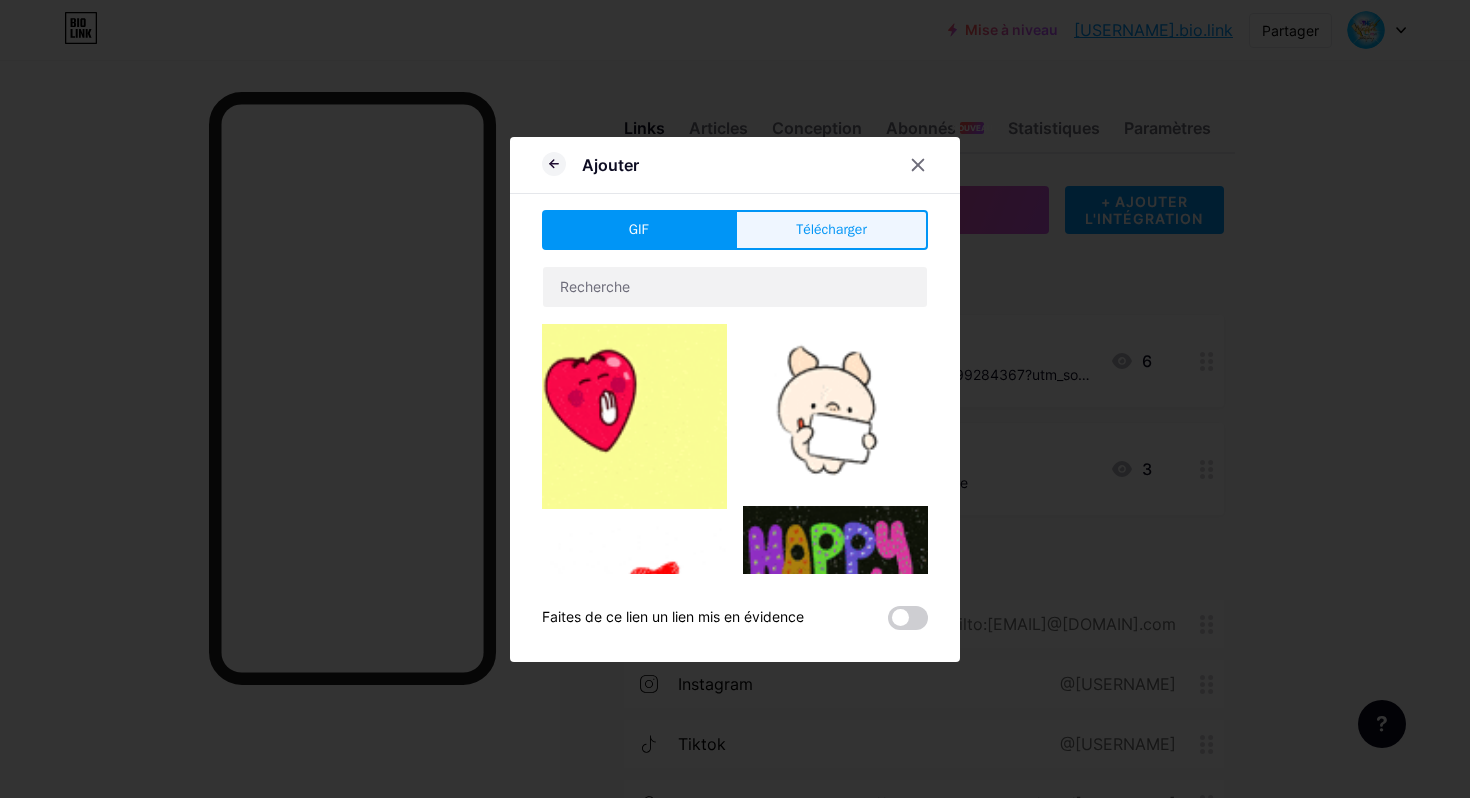 click on "Télécharger" at bounding box center [831, 230] 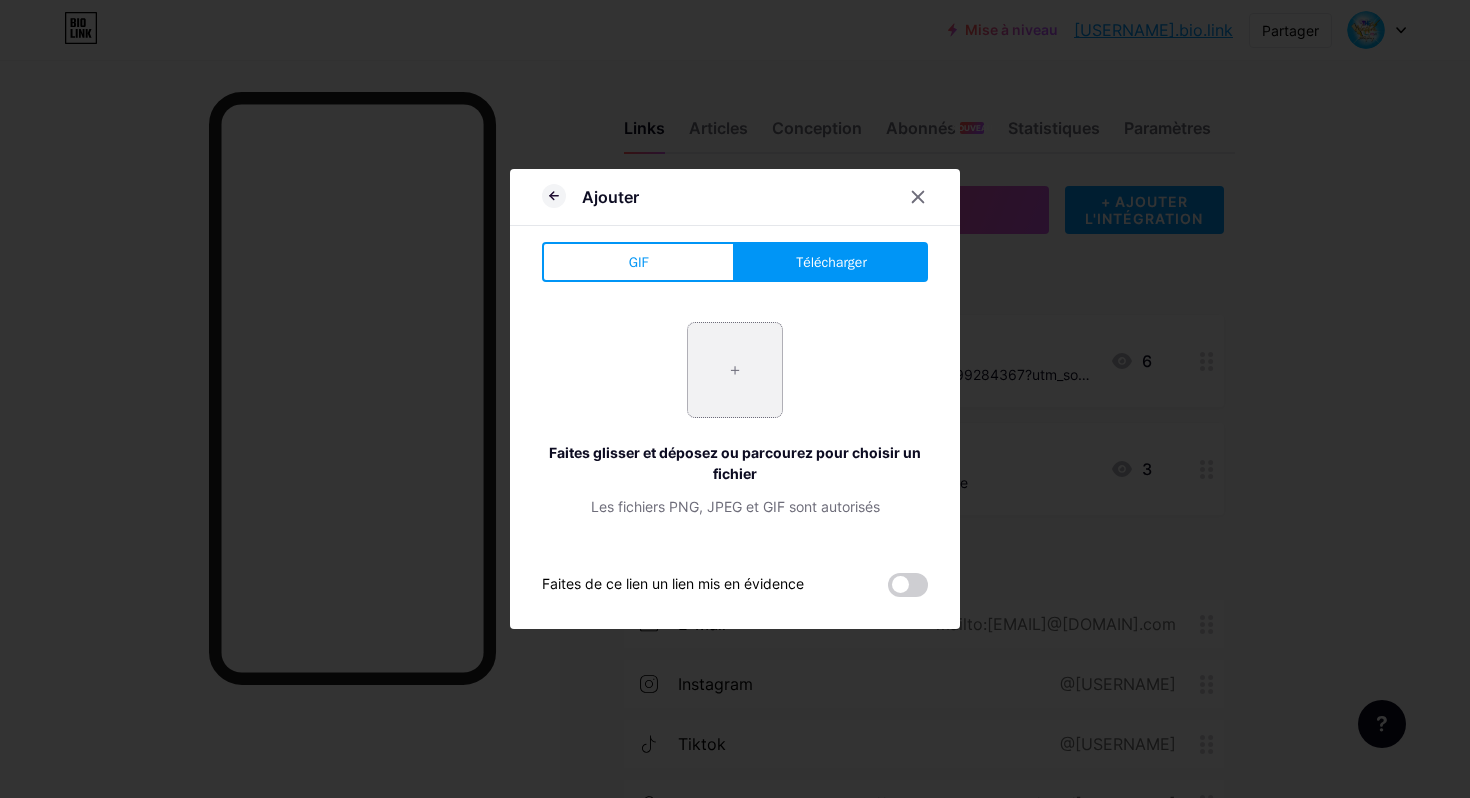click at bounding box center [735, 370] 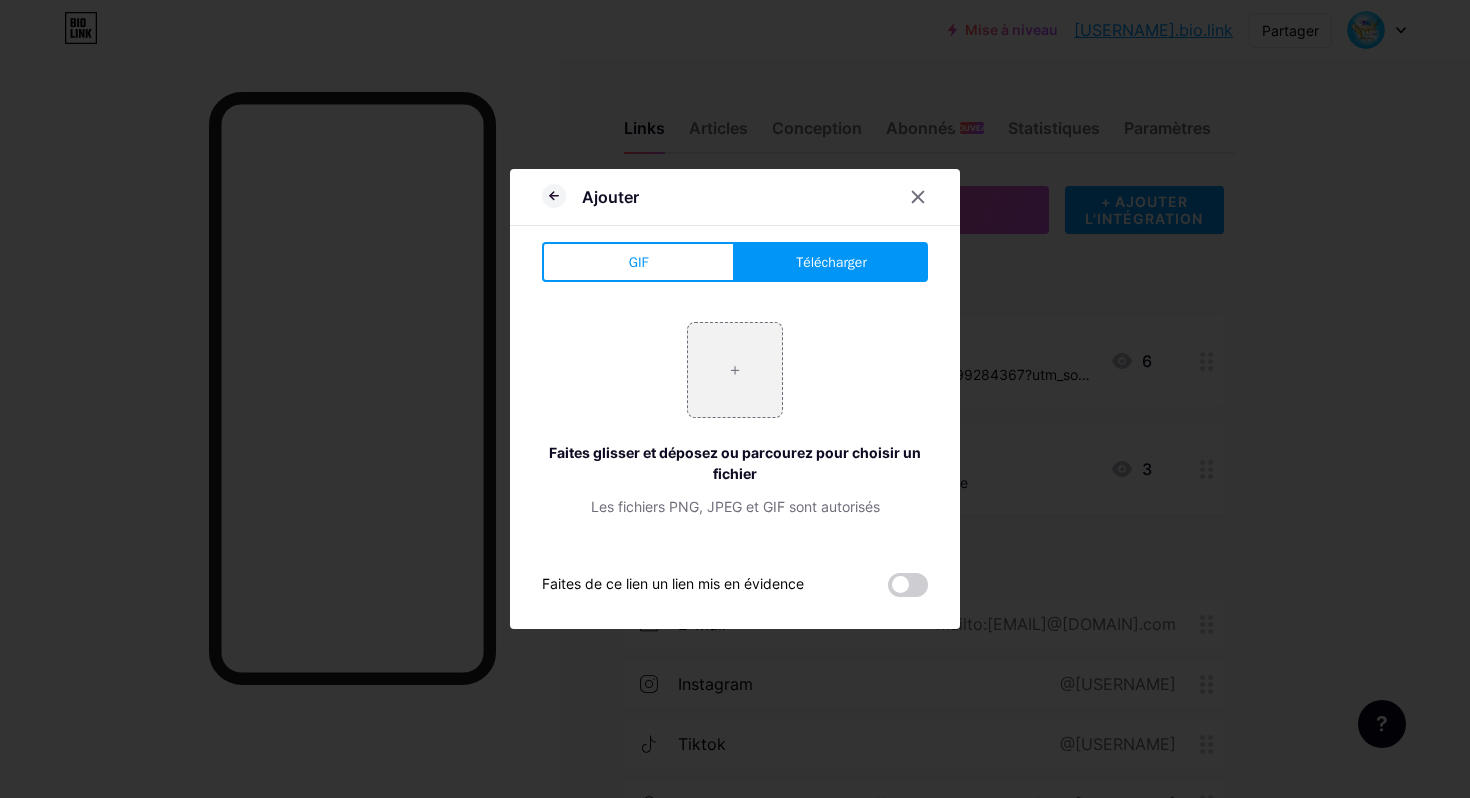 type on "C:\fakepath\logo-[USERNAME].png" 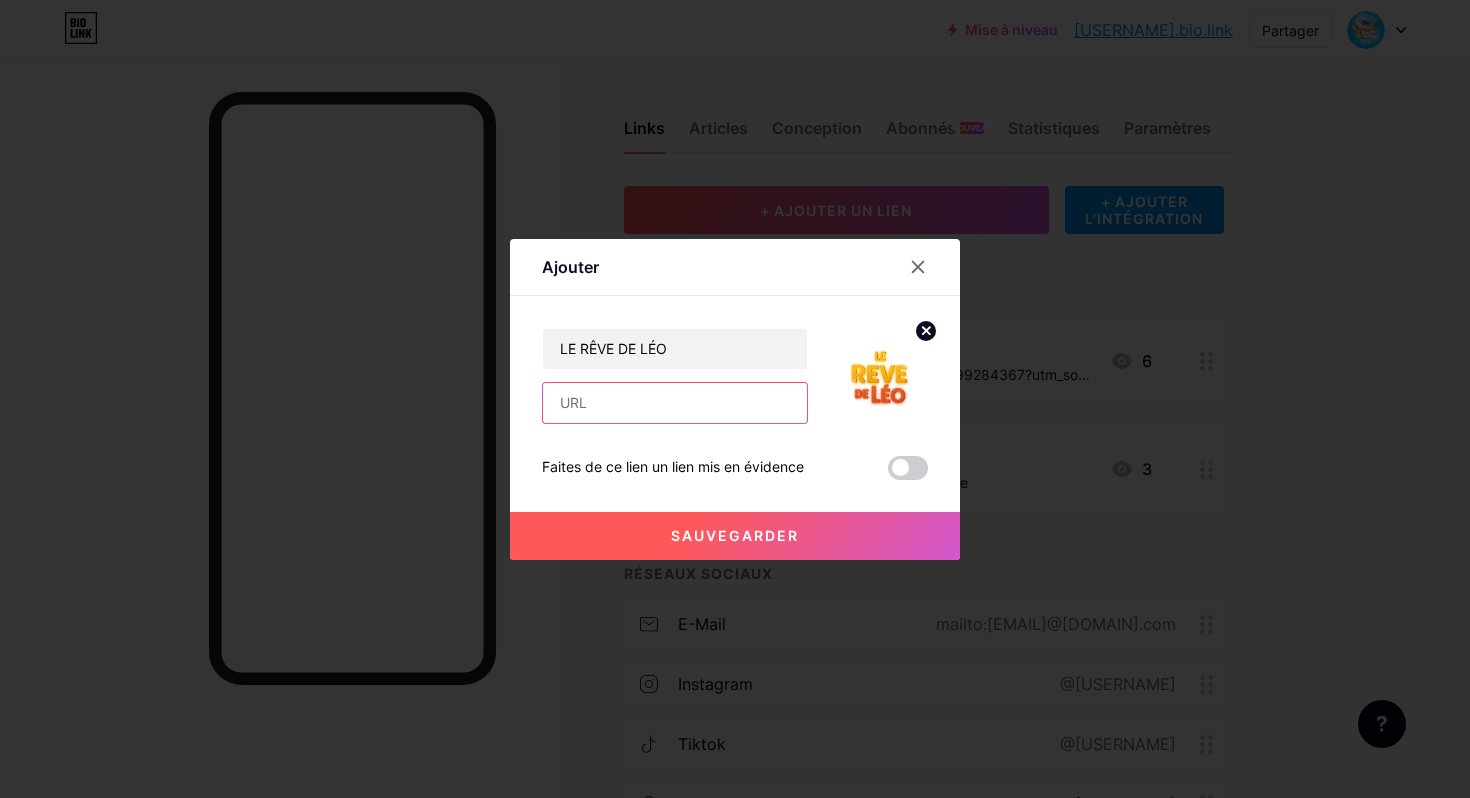 click at bounding box center (675, 403) 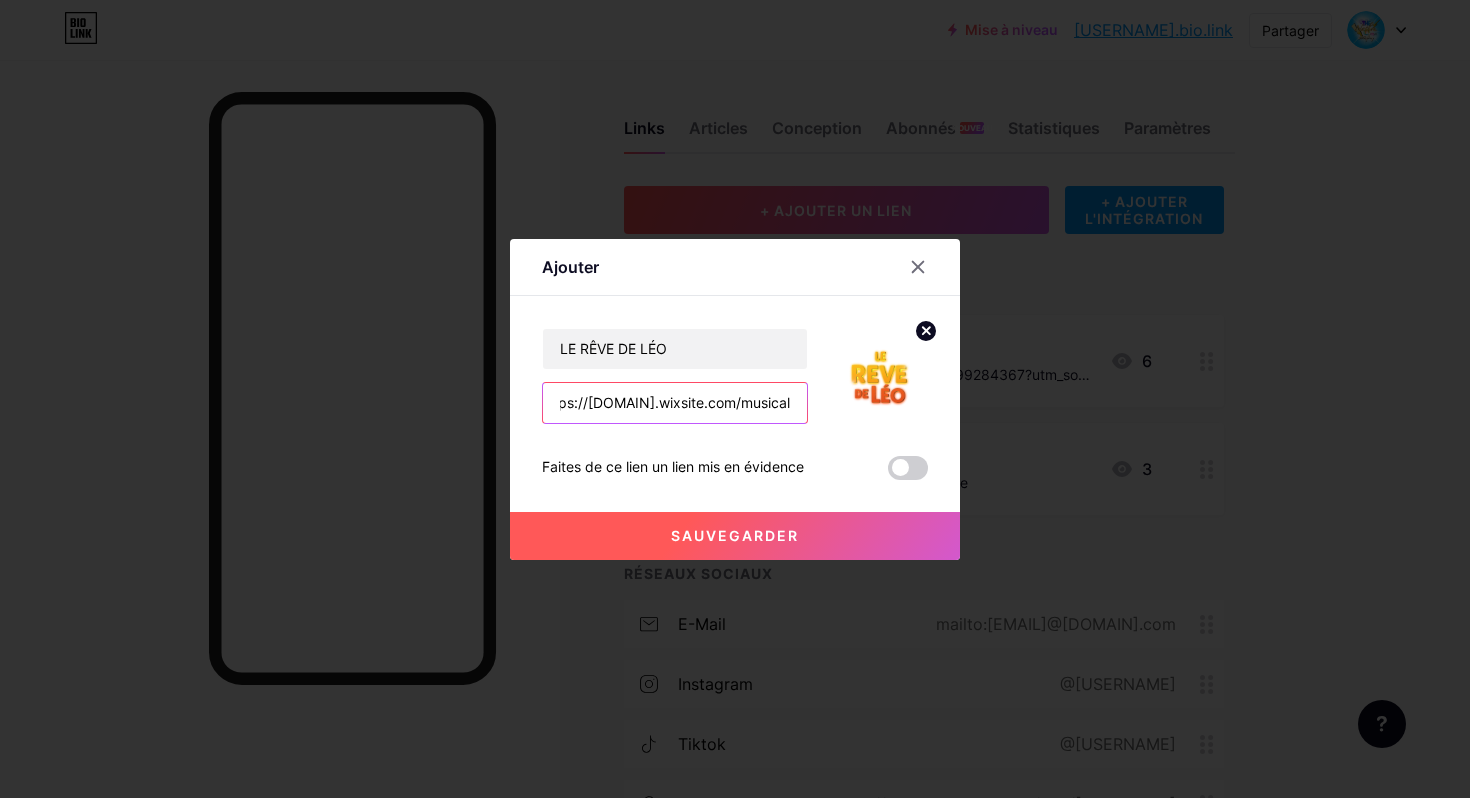 scroll, scrollTop: 0, scrollLeft: 33, axis: horizontal 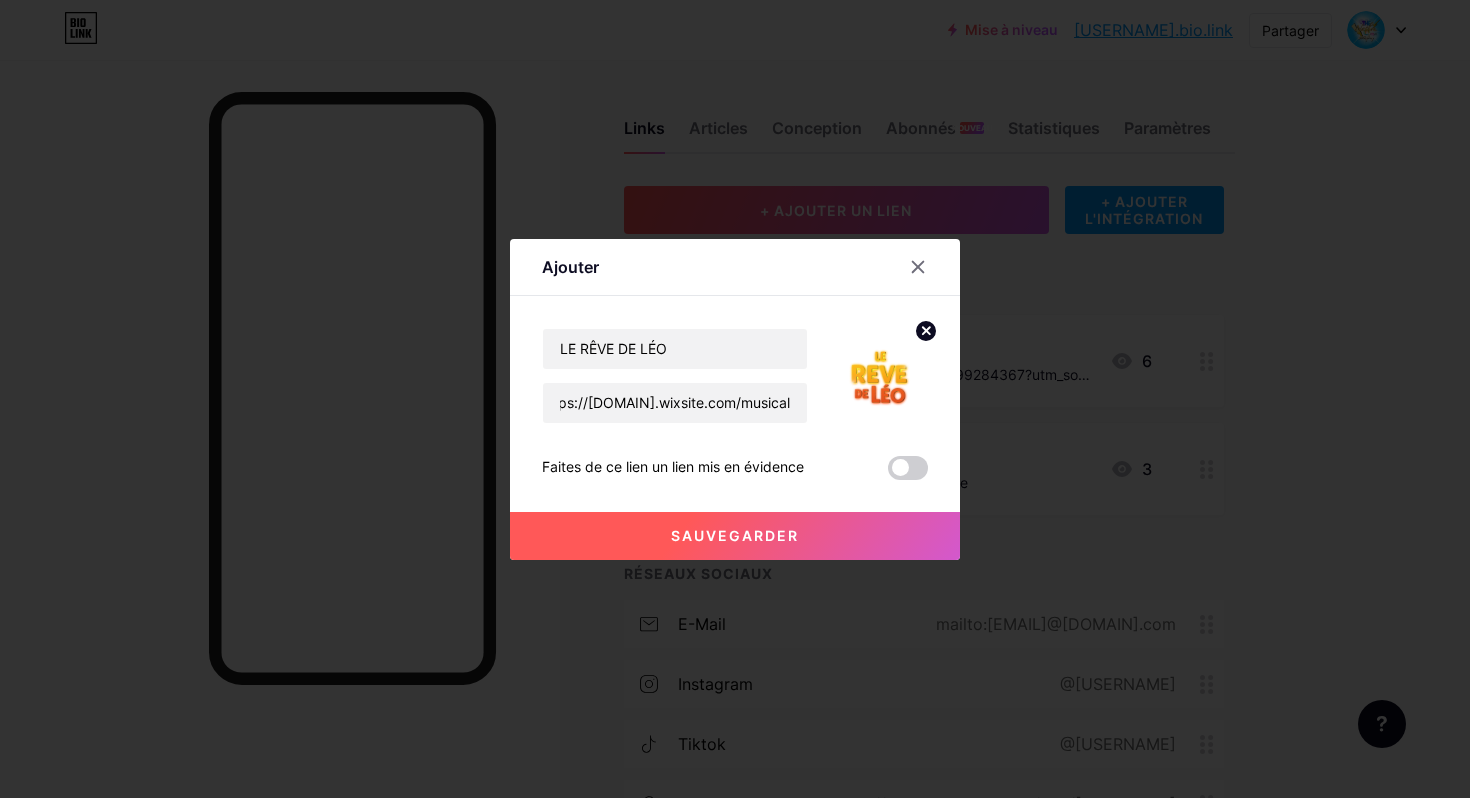 click on "Sauvegarder" at bounding box center (735, 535) 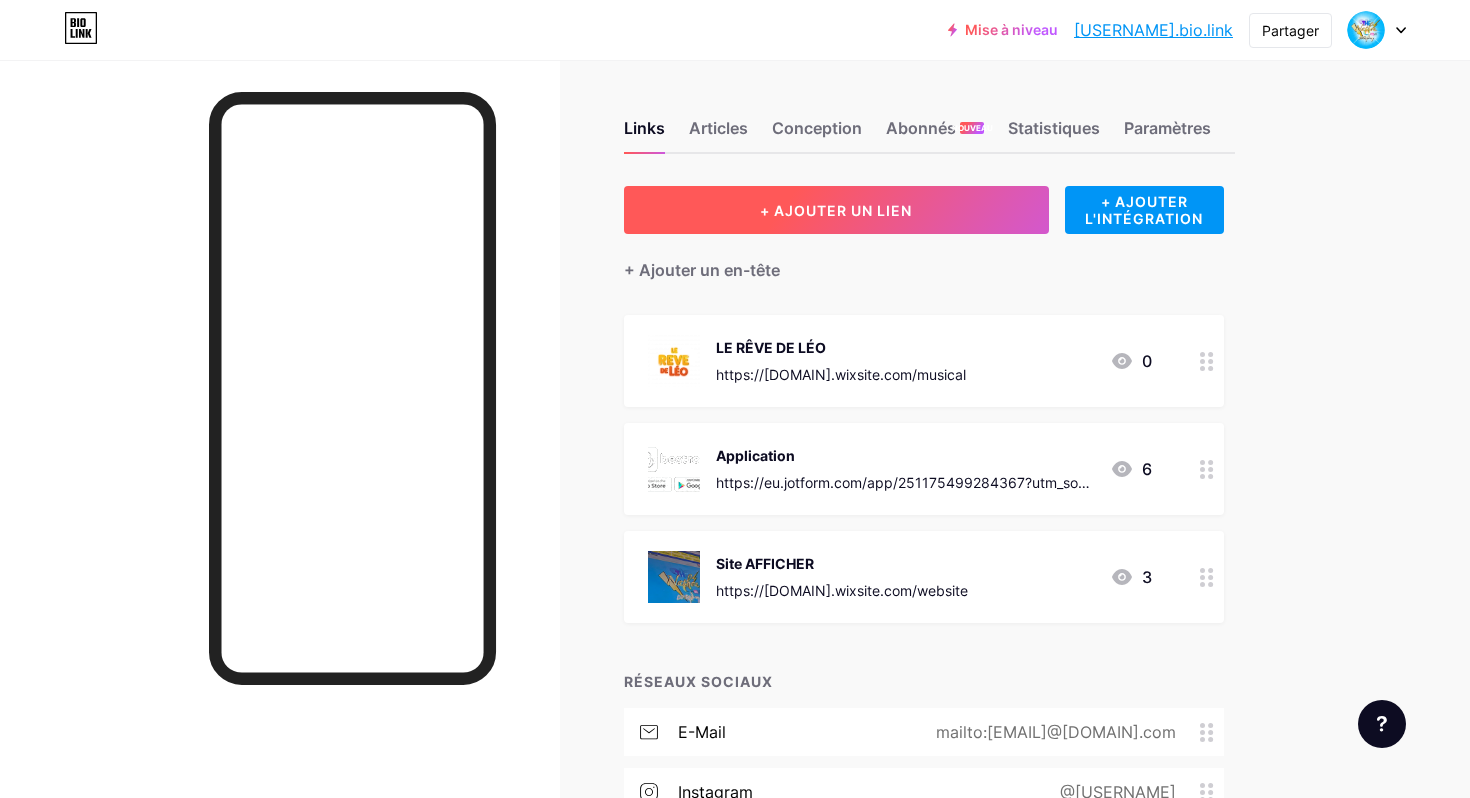 click on "+ AJOUTER UN LIEN" at bounding box center [836, 210] 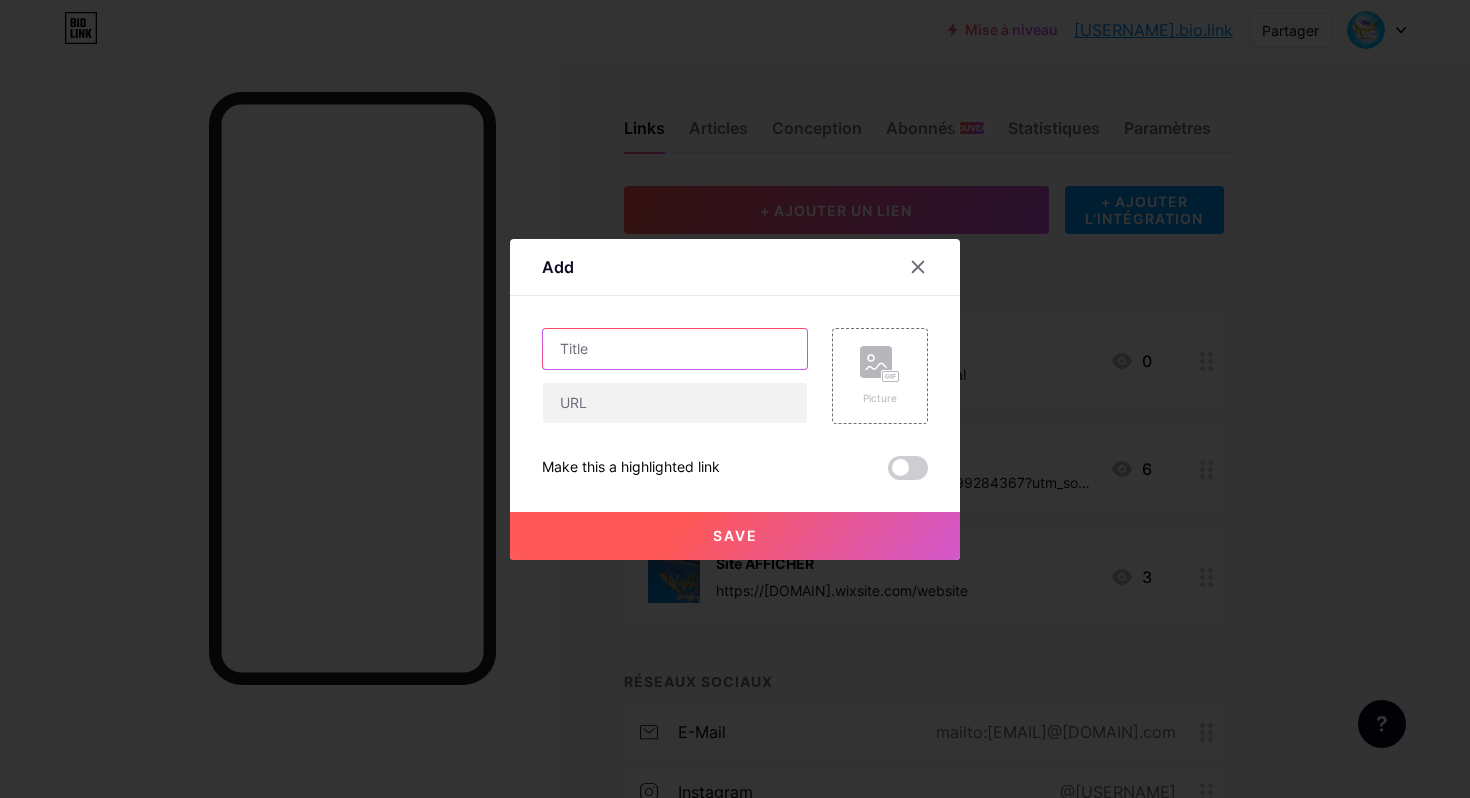 click at bounding box center (675, 349) 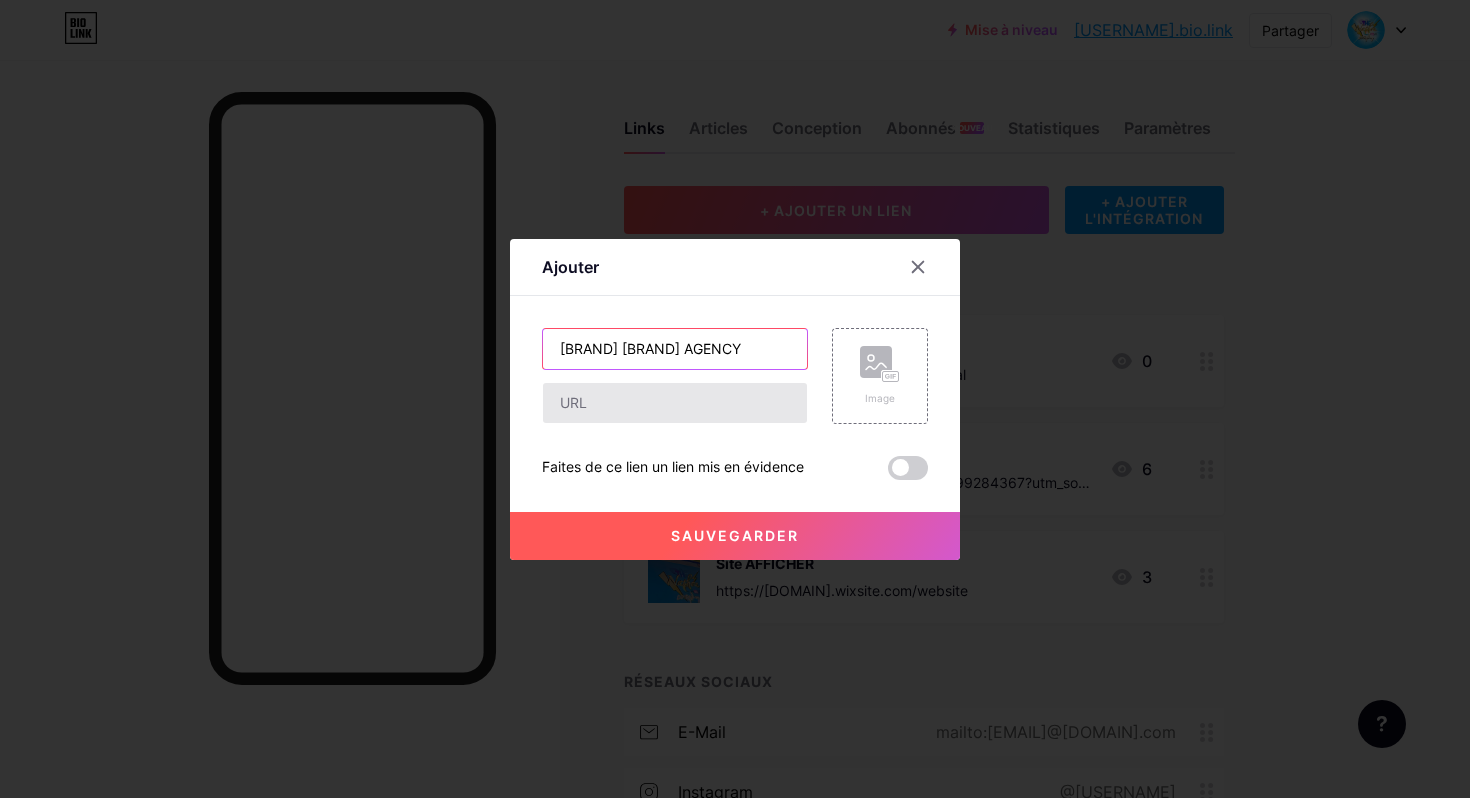type on "[BRAND] [BRAND] AGENCY" 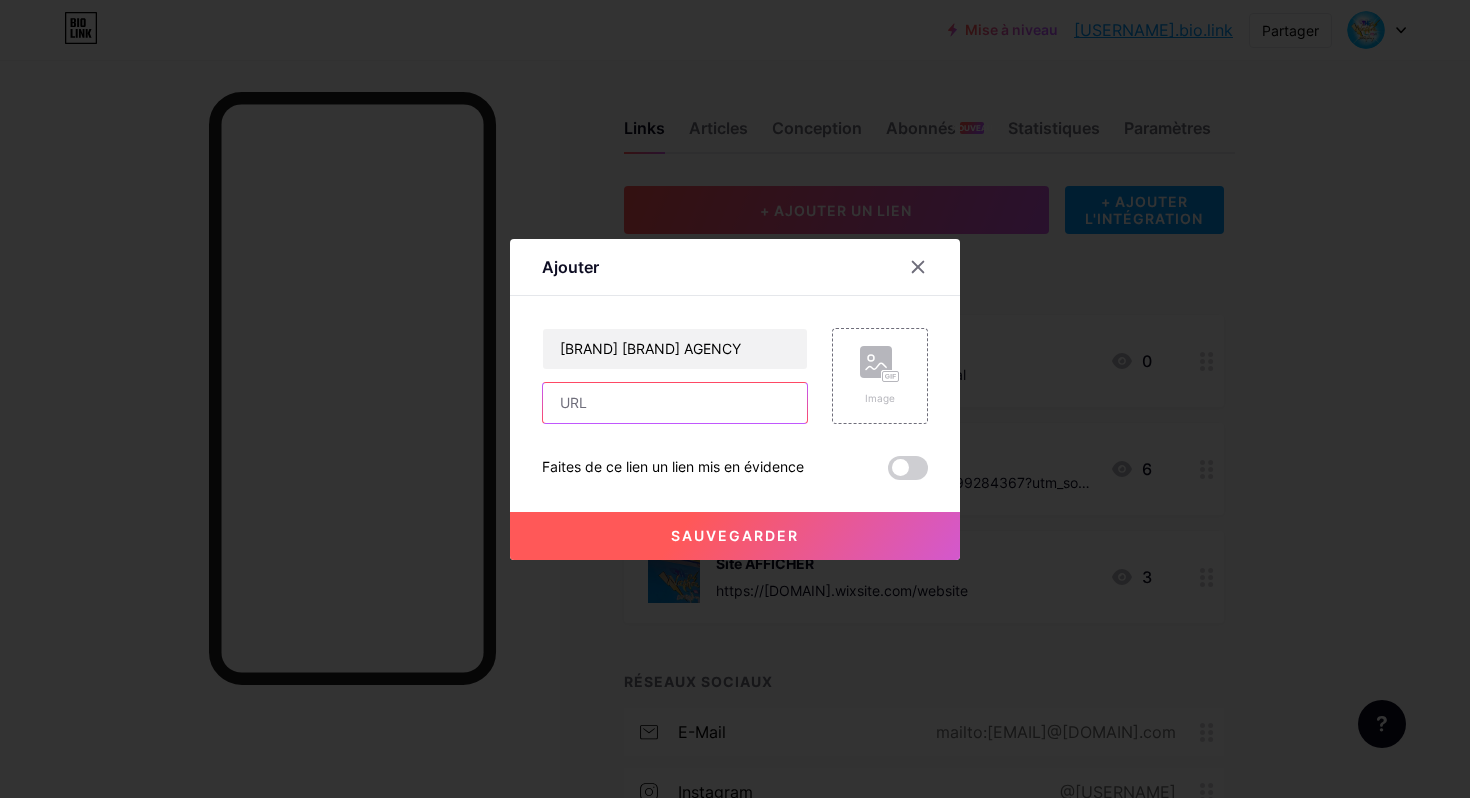 click at bounding box center (675, 403) 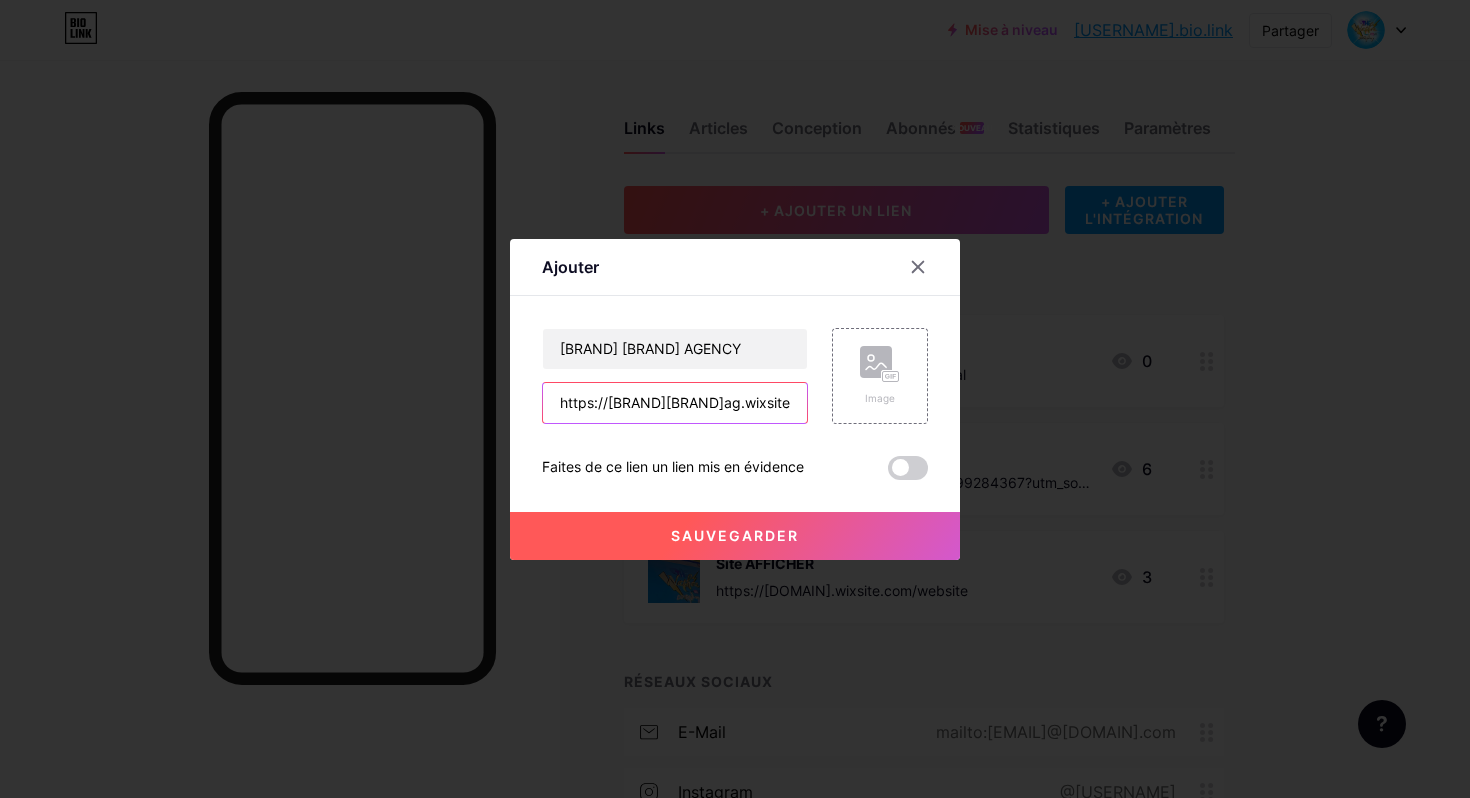 scroll, scrollTop: 0, scrollLeft: 94, axis: horizontal 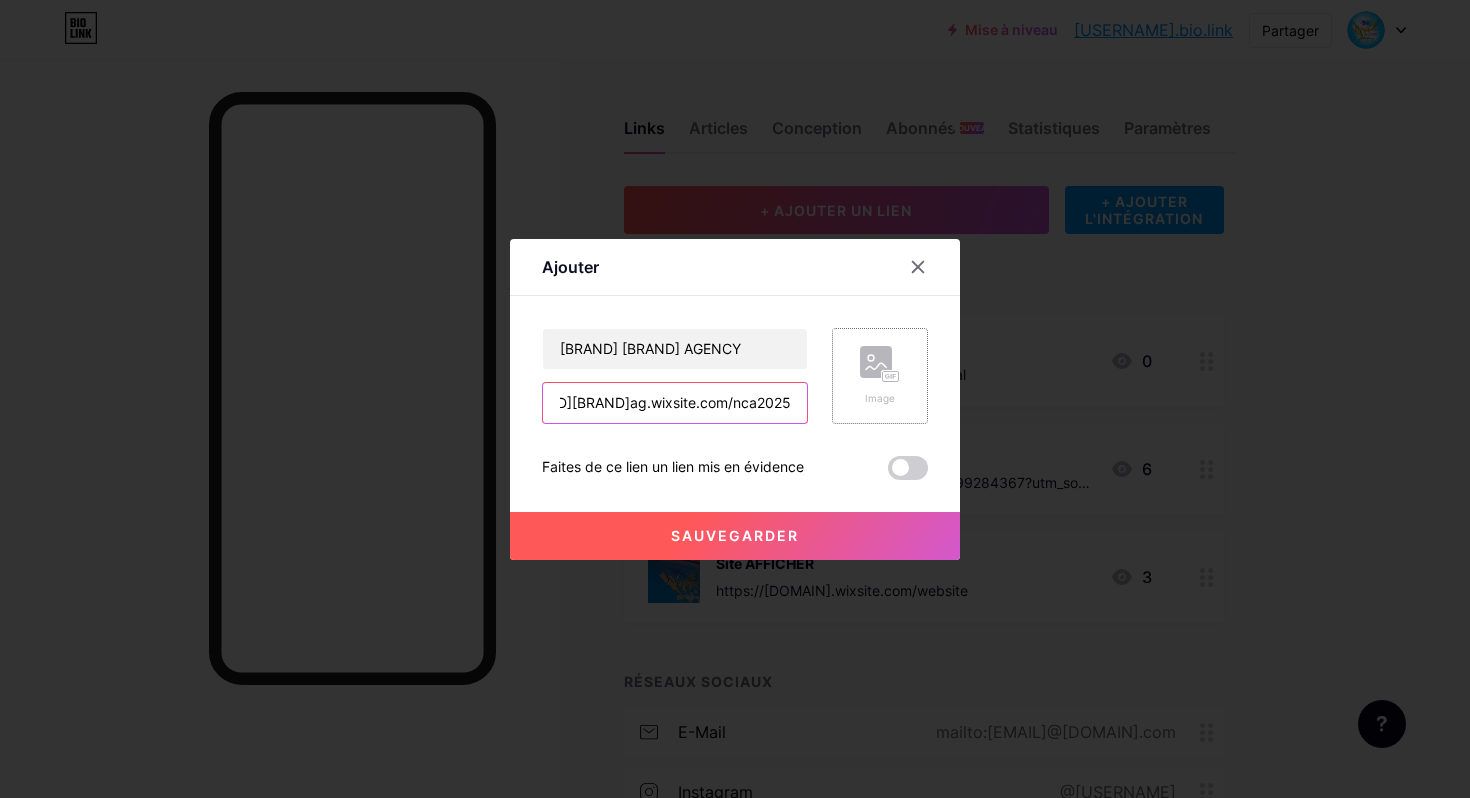 type on "https://[BRAND][BRAND]ag.wixsite.com/nca2025" 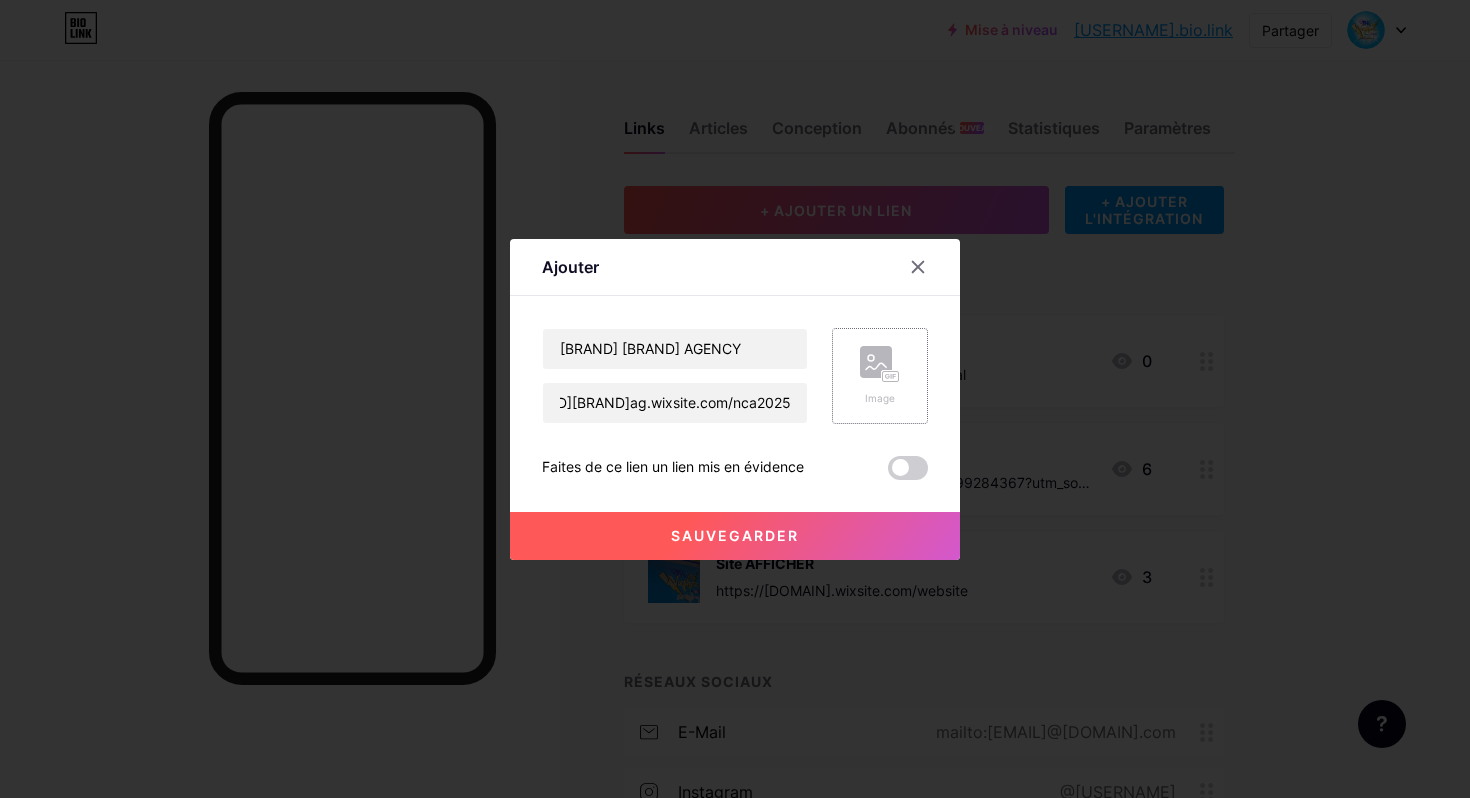 scroll, scrollTop: 0, scrollLeft: 0, axis: both 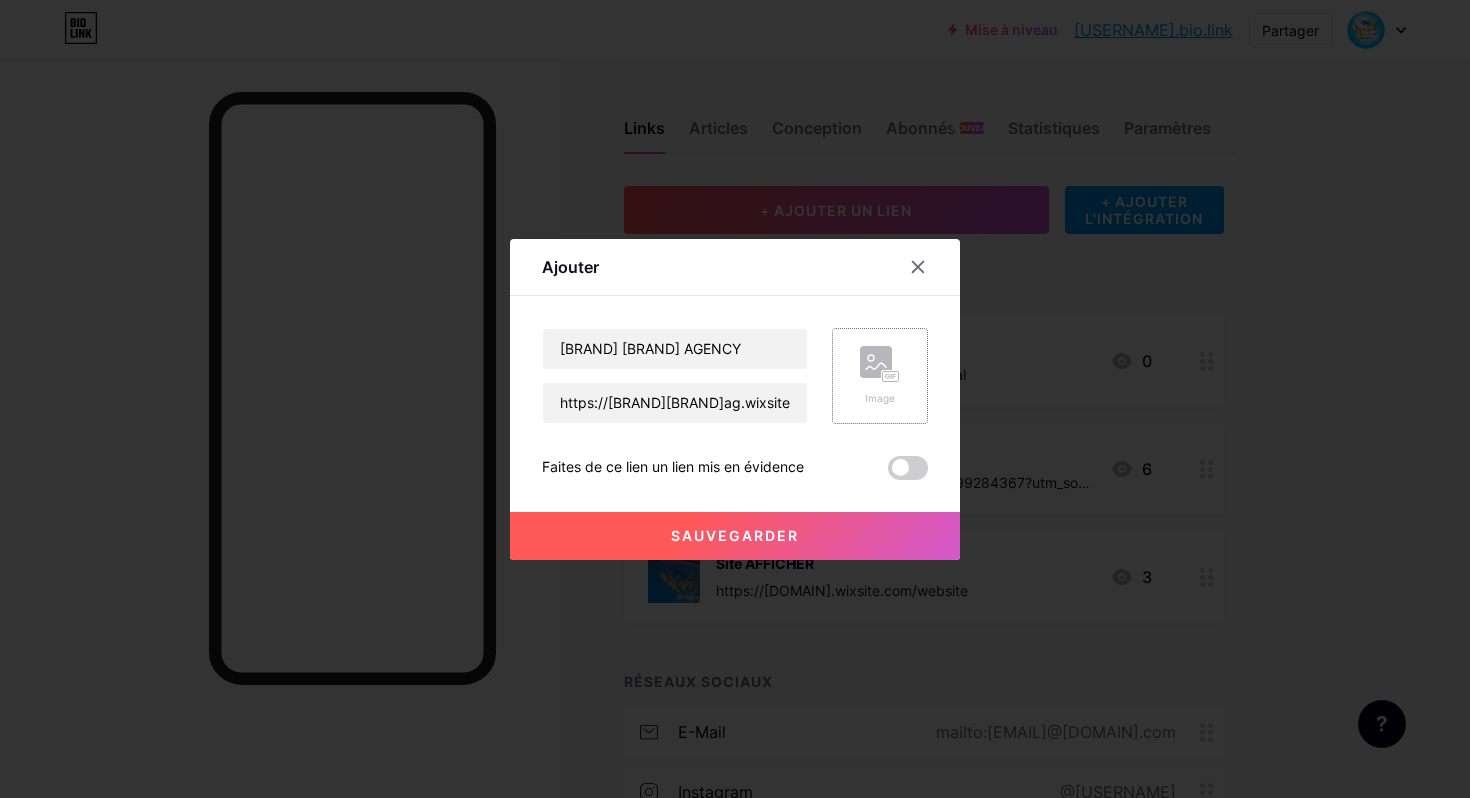 click 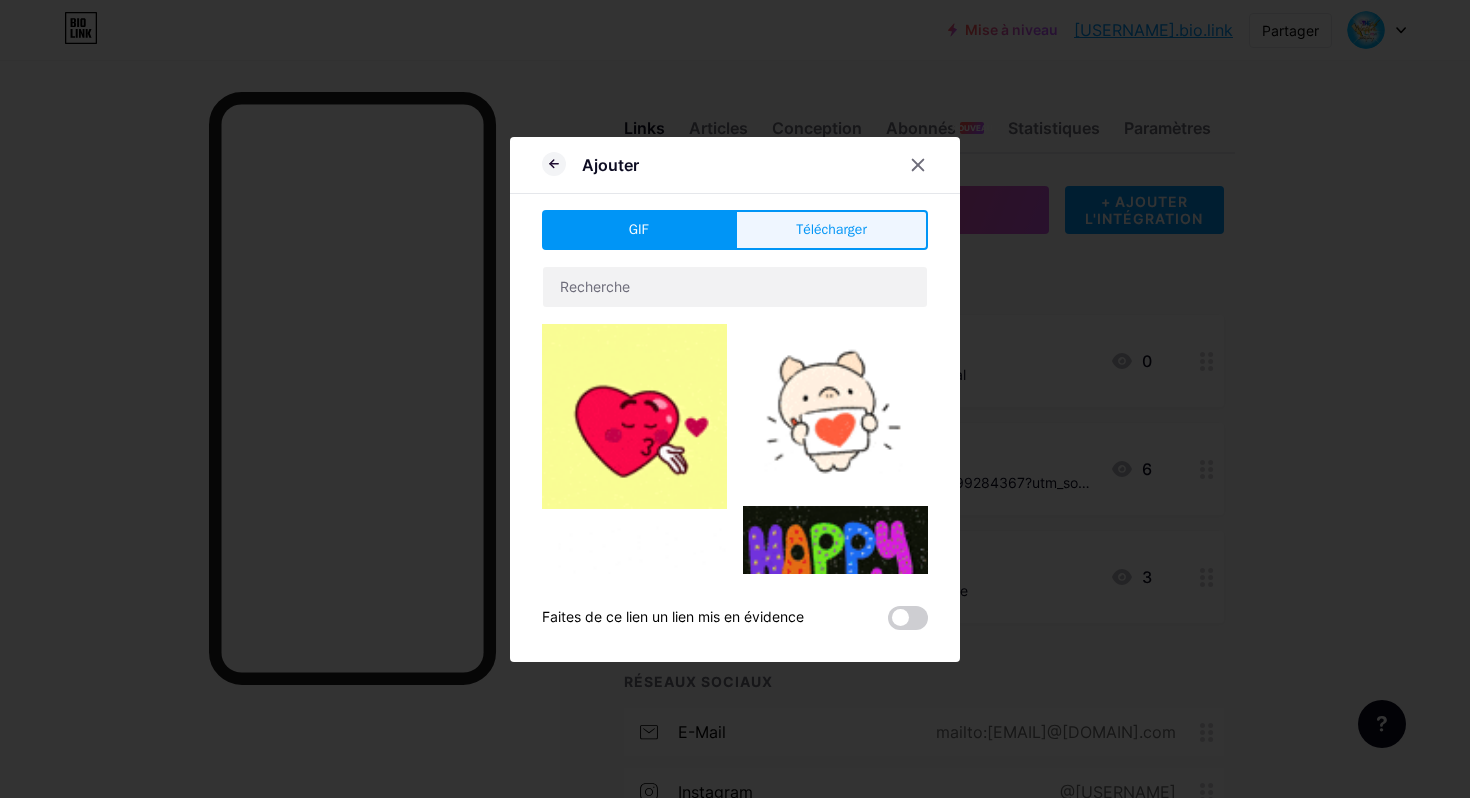 click on "Télécharger" at bounding box center (831, 229) 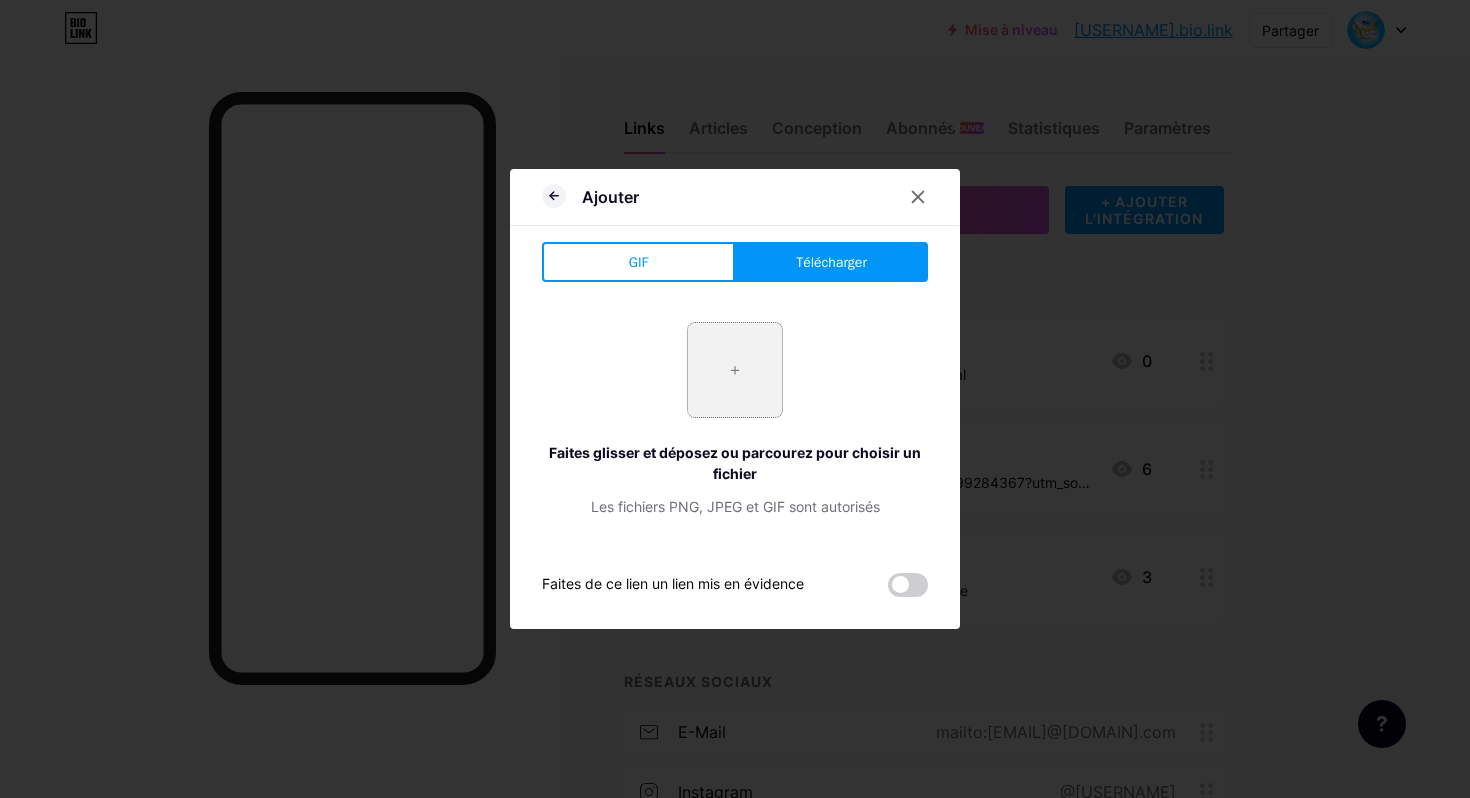 click at bounding box center (735, 370) 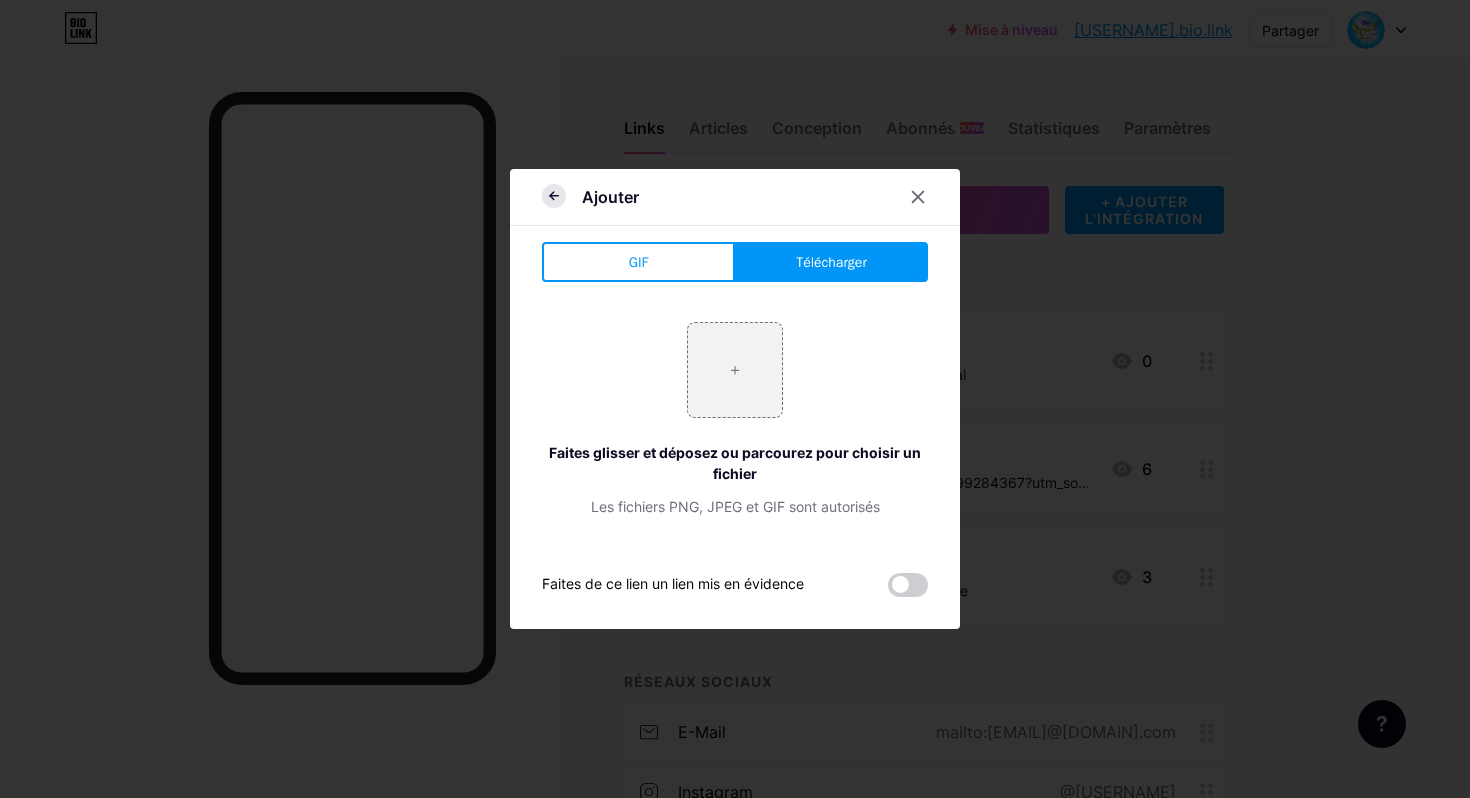 click 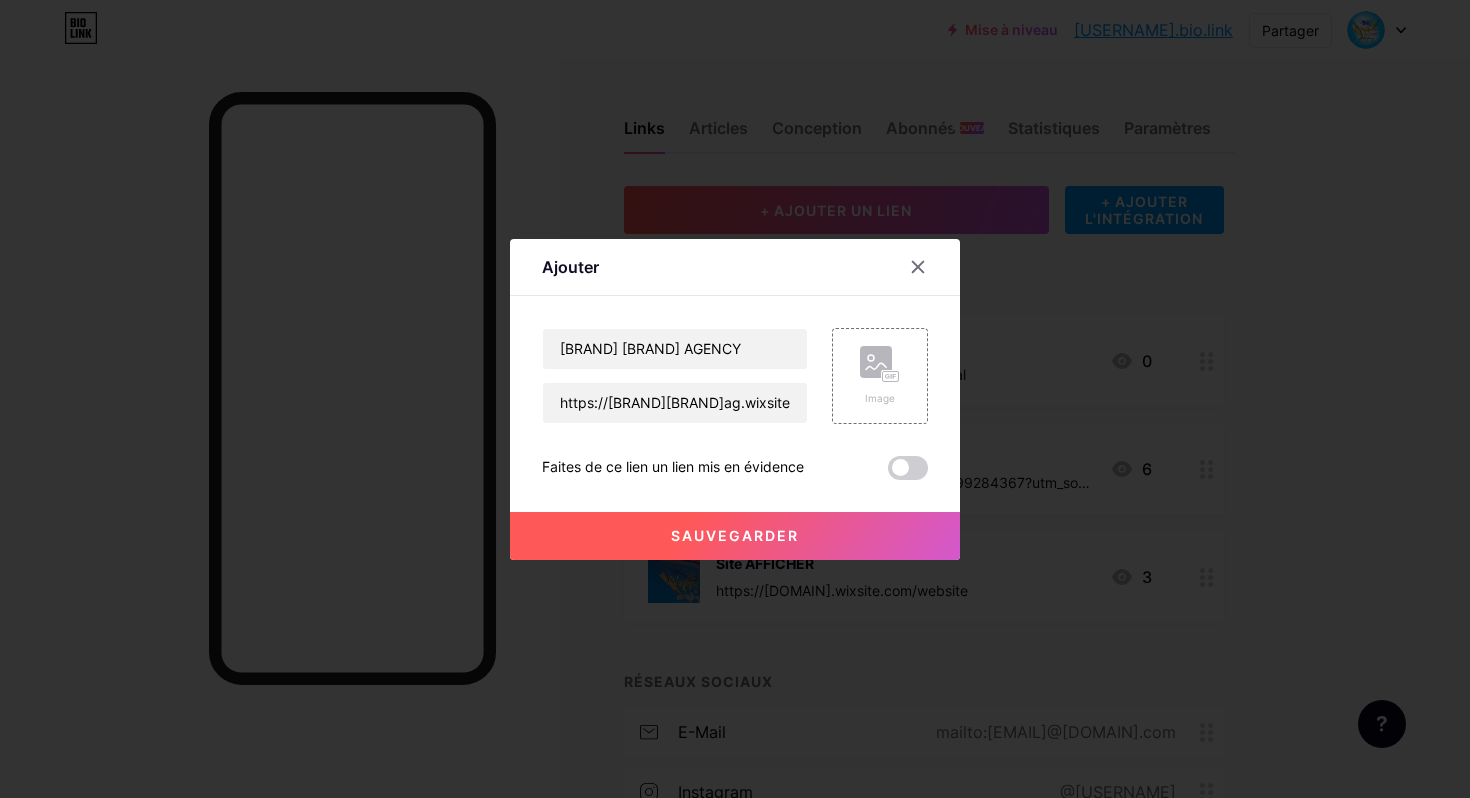 click on "Sauvegarder" at bounding box center (735, 536) 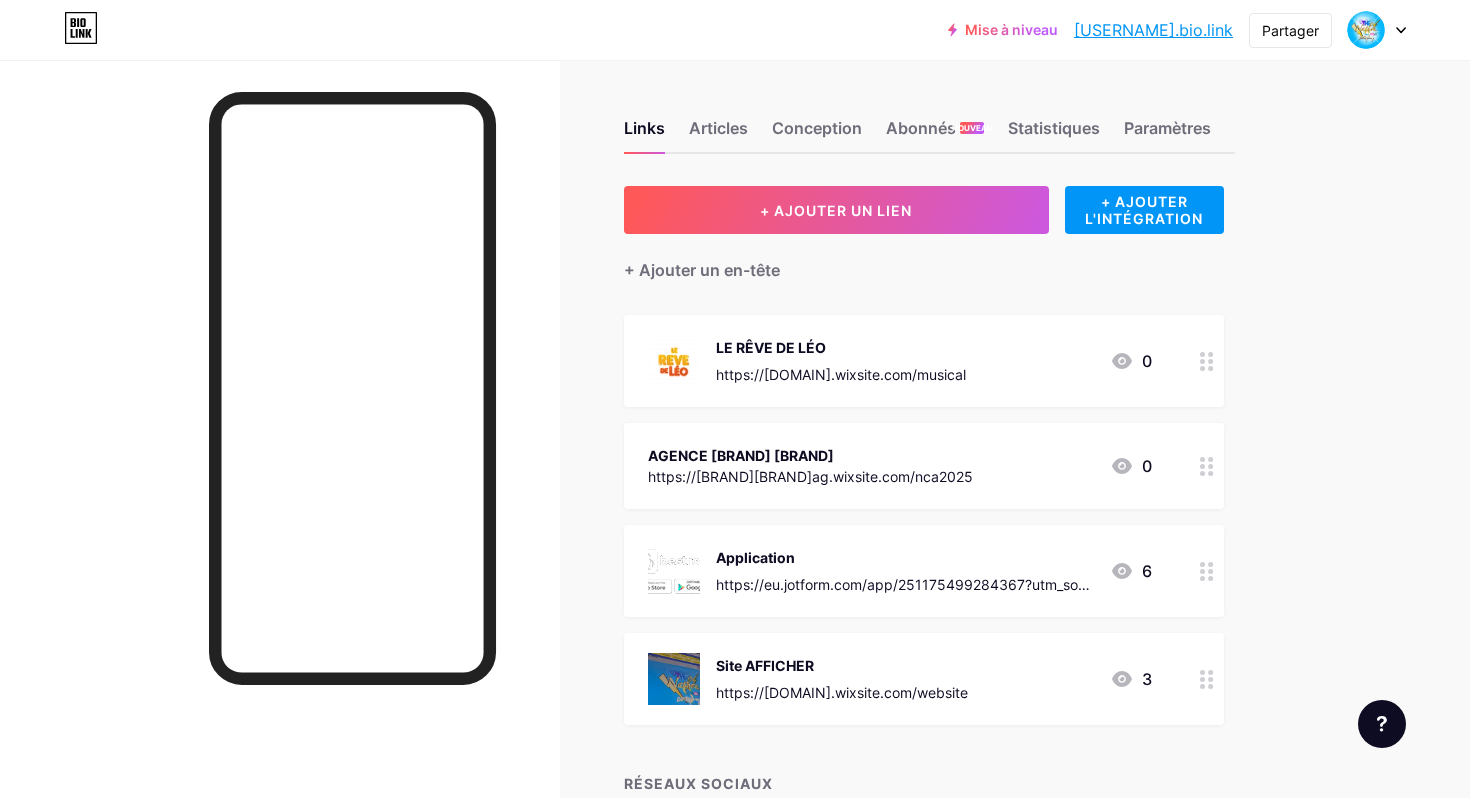 click 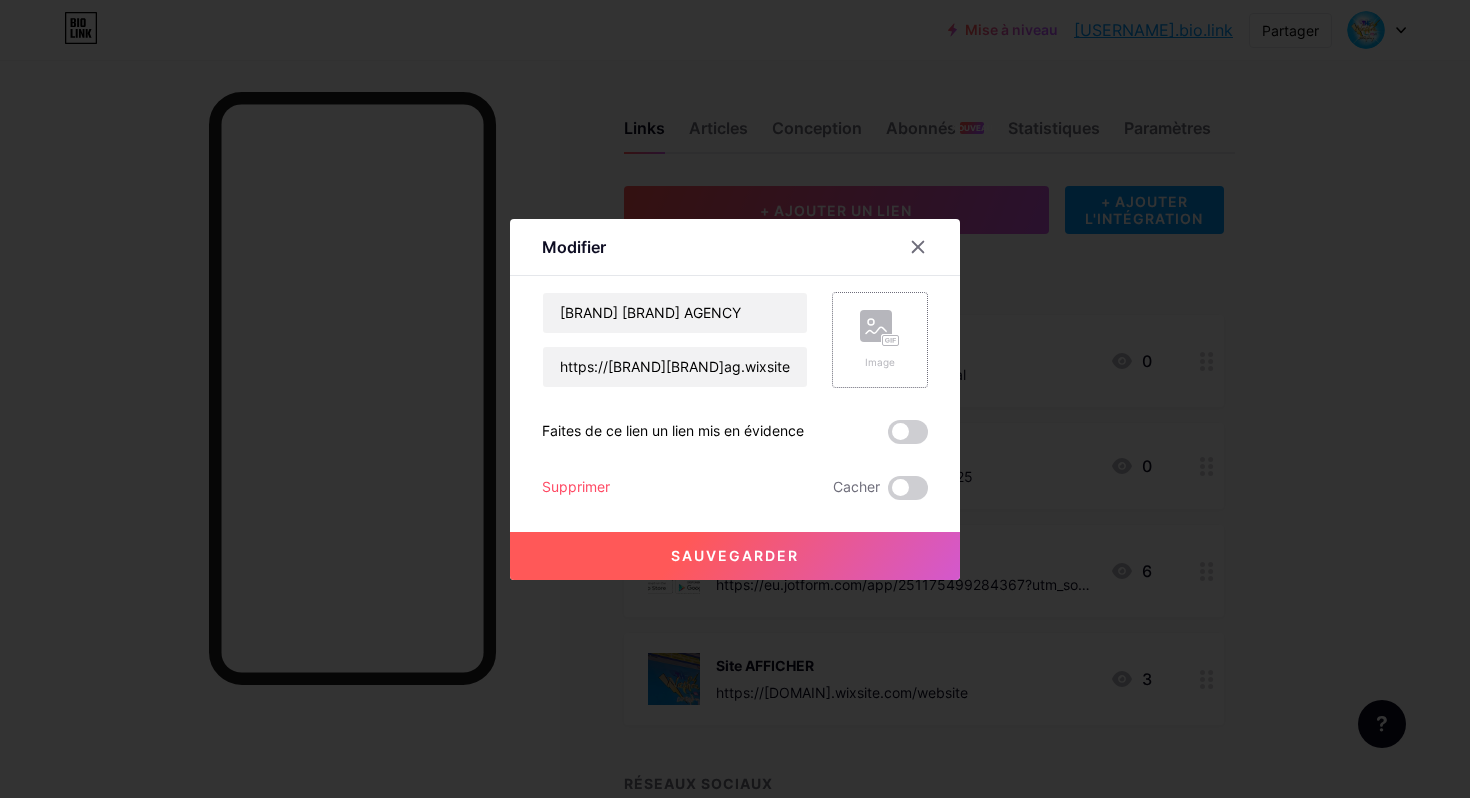 click 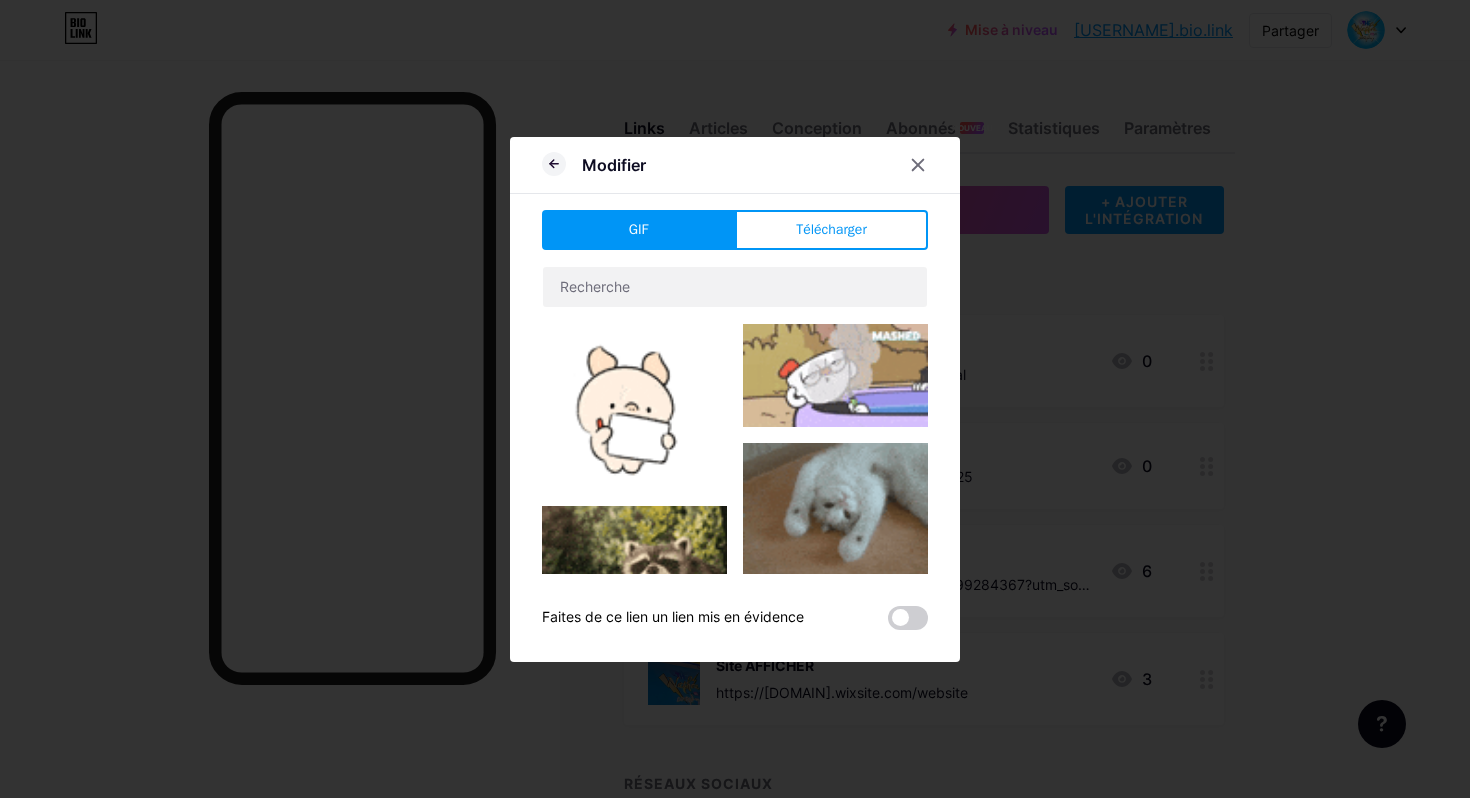 click on "GIF     Télécharger       Contenu
YouTube
Lisez des vidéos YouTube sans quitter votre page.
AJOUTER
Vimeo
Lisez la vidéo Vimeo sans quitter votre page.
AJOUTER
TikTok
Augmentez votre audience sur TikTok
AJOUTER
Tweet
Intégrer un tweet.
AJOUTER
Reddit
Présentez votre profil Reddit
AJOUTER
Spotify
Intégrez Spotify pour lire l'aperçu d'un morceau.
AJOUTER
Tic
Lisez la vidéo Twitch sans quitter votre page." at bounding box center [735, 420] 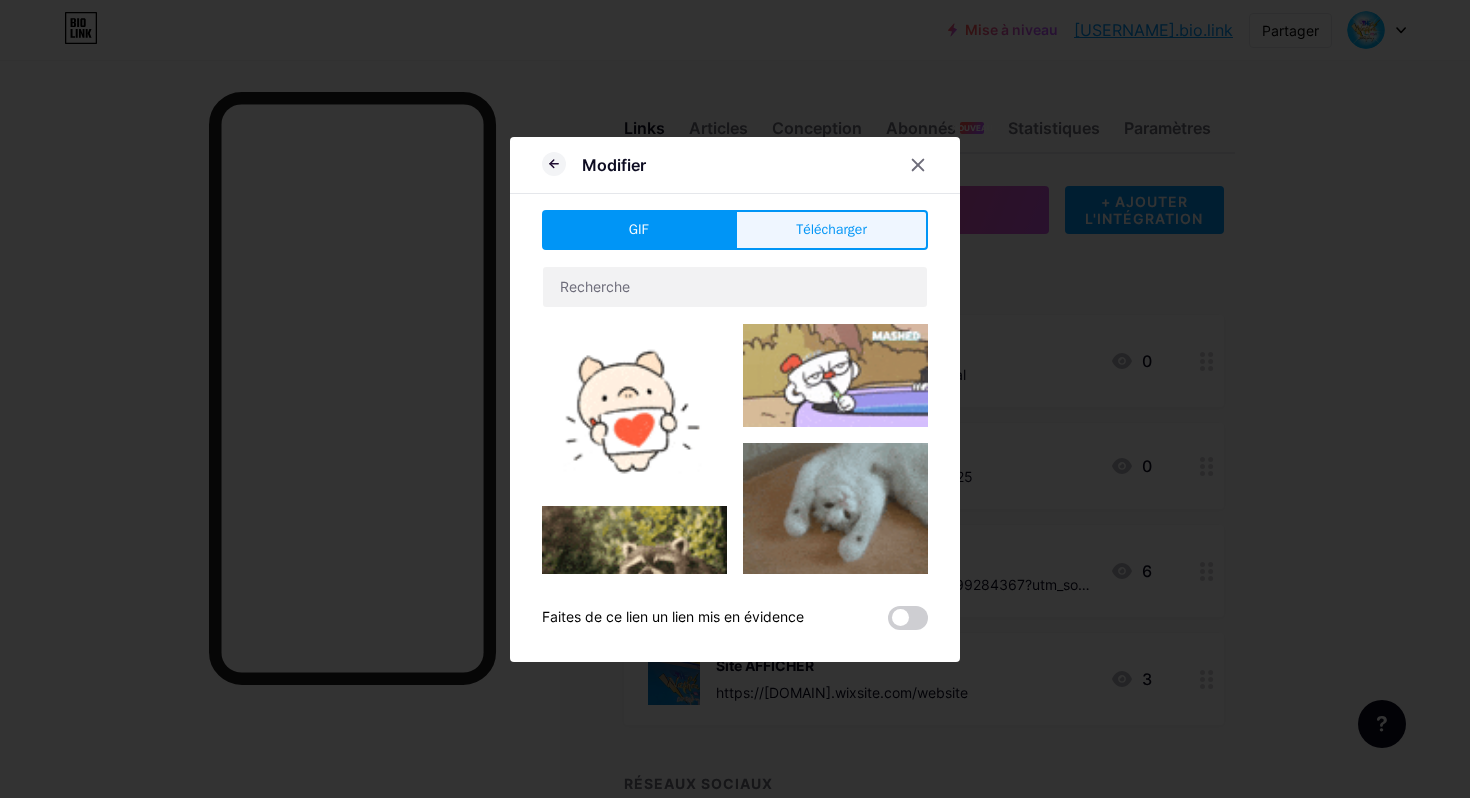 click on "Télécharger" at bounding box center [831, 230] 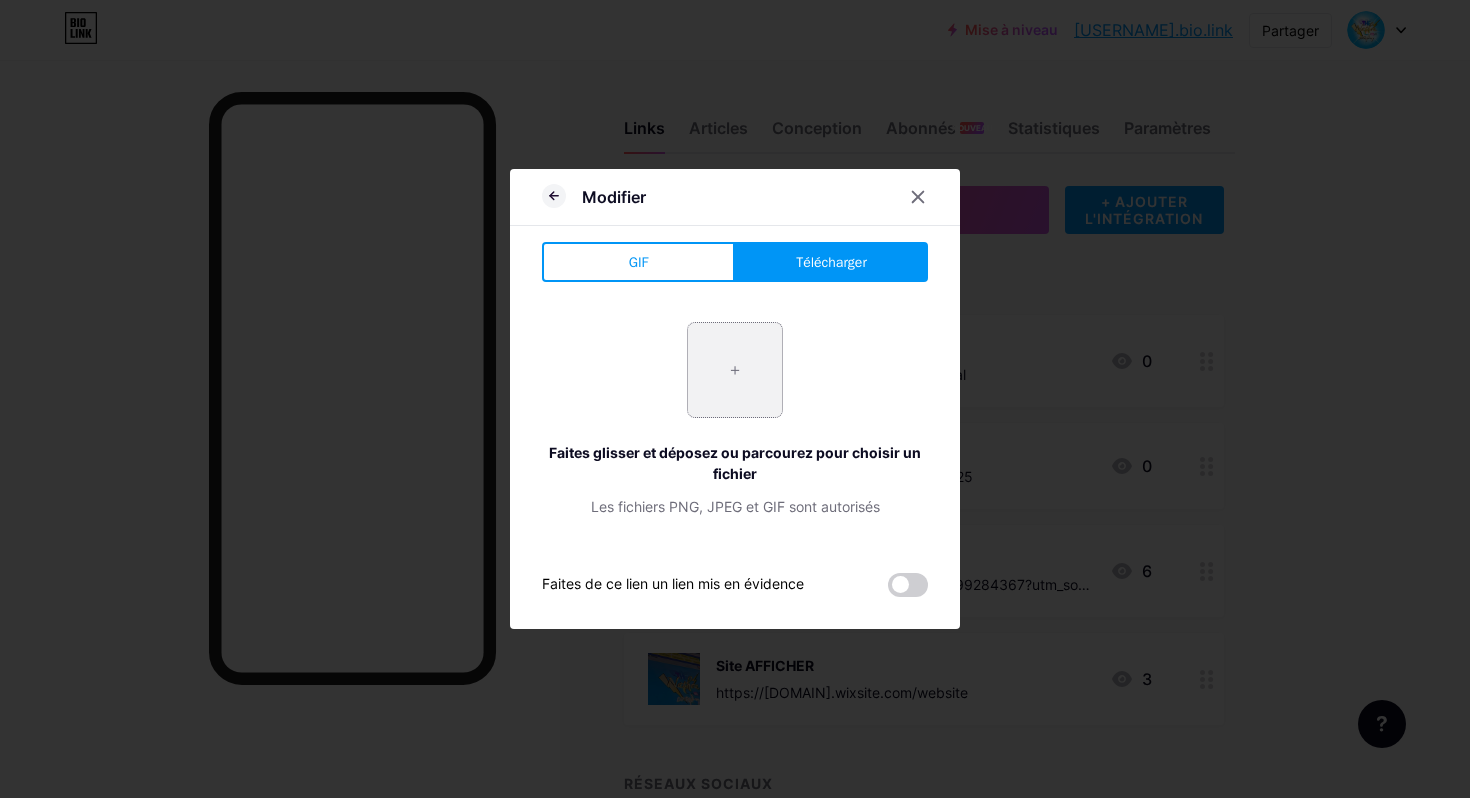 click at bounding box center (735, 370) 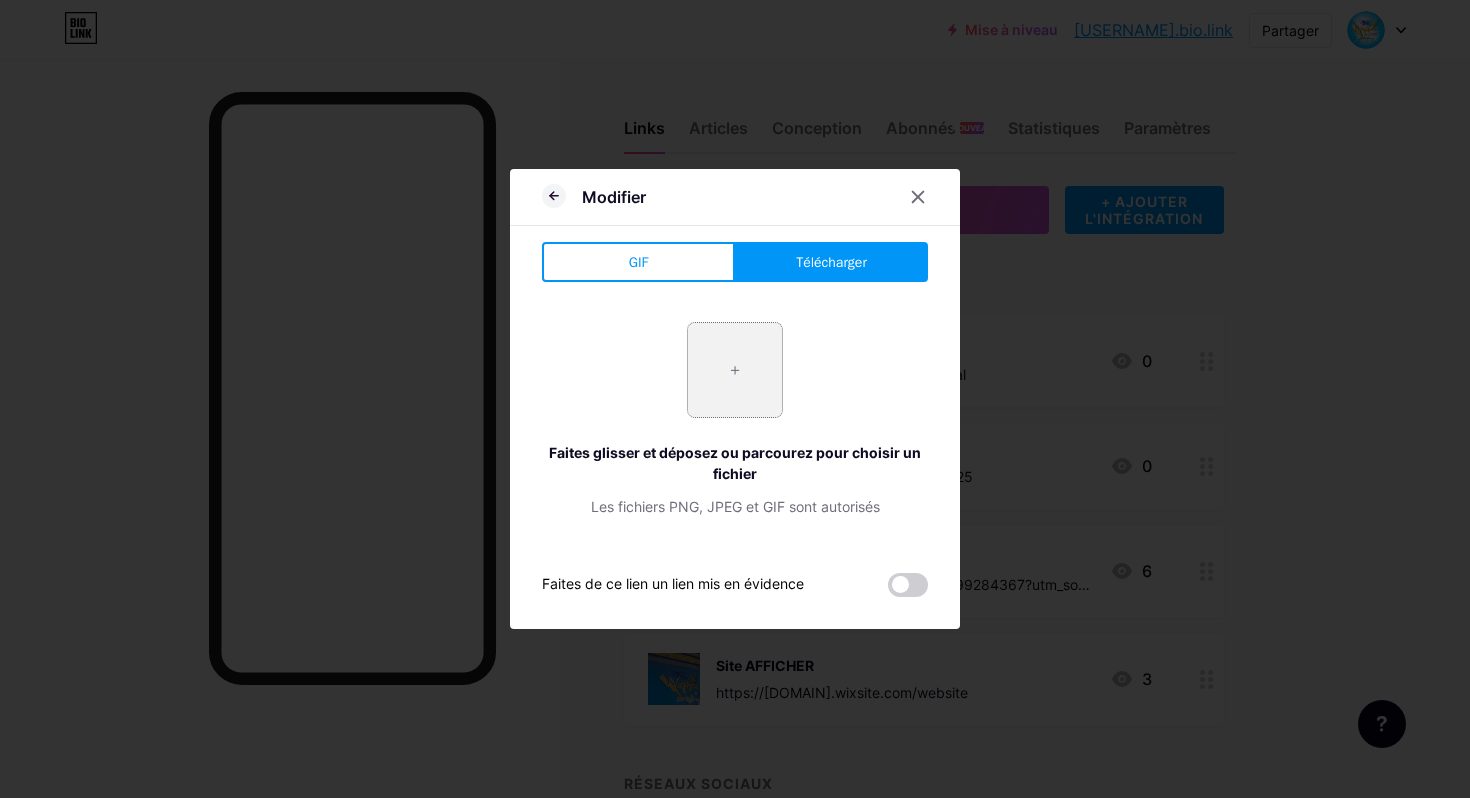 type on "C:\fakepath\logo-[USERNAME].avif" 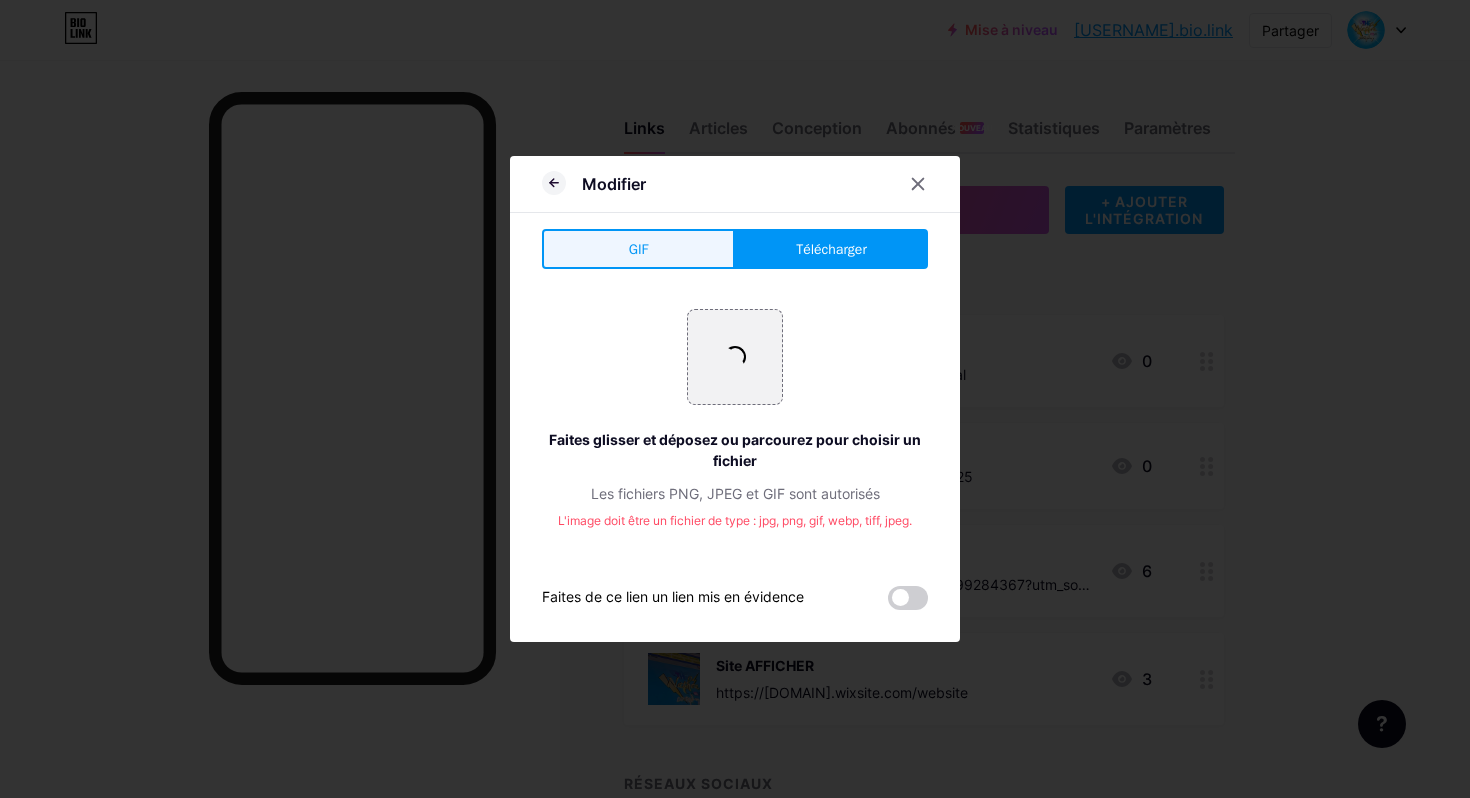 click on "GIF" at bounding box center [638, 249] 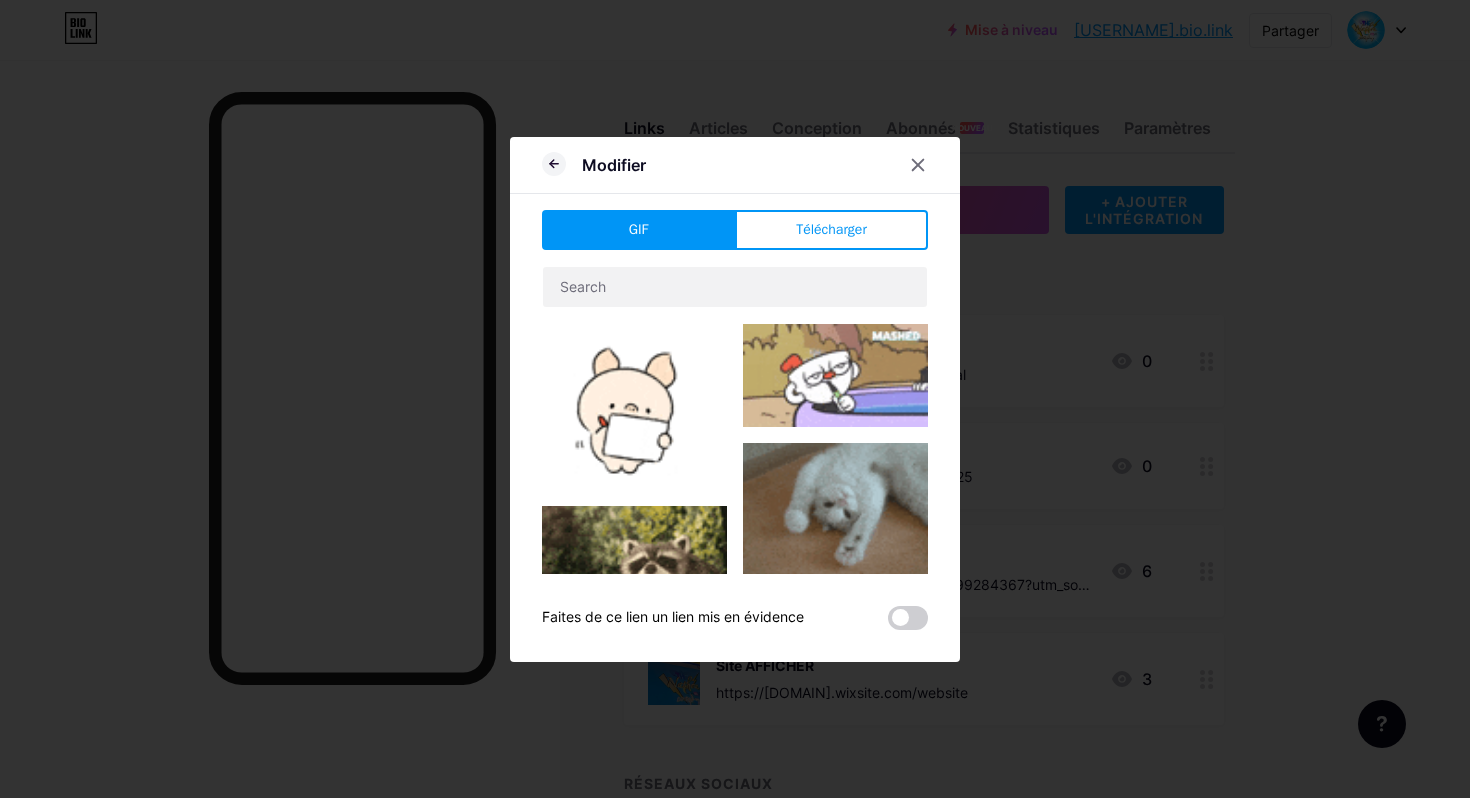 click on "GIF     Télécharger       Contenu
YouTube
Lisez des vidéos YouTube sans quitter votre page.
AJOUTER
Vimeo
Lisez la vidéo Vimeo sans quitter votre page.
AJOUTER
TikTok
Augmentez votre audience sur TikTok
AJOUTER
Tweet
Intégrer un tweet.
AJOUTER
Reddit
Présentez votre profil Reddit
AJOUTER
Spotify
Intégrez Spotify pour lire l'aperçu d'un morceau.
AJOUTER
Tic
Lisez la vidéo Twitch sans quitter votre page." at bounding box center [735, 420] 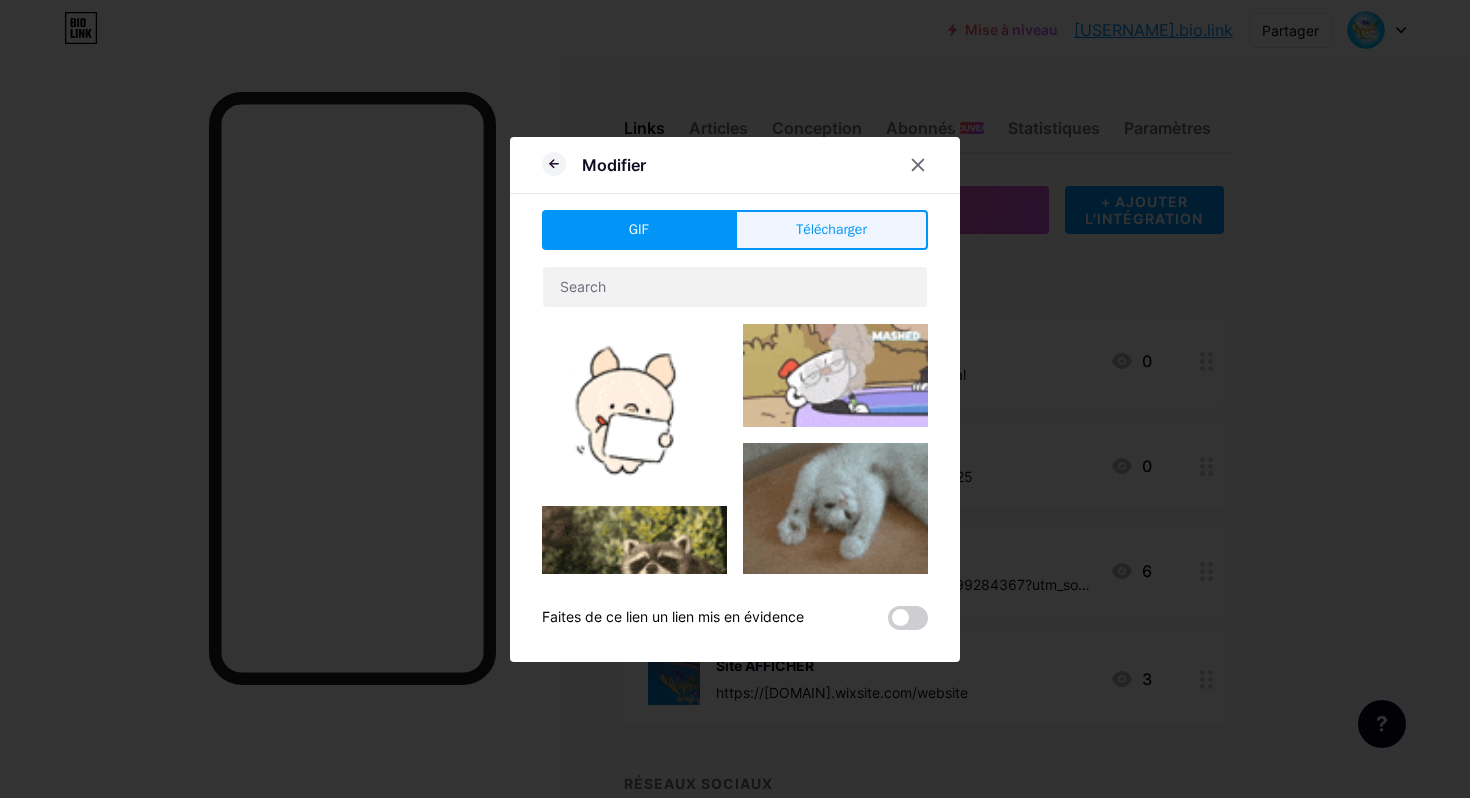 click on "Télécharger" at bounding box center [831, 230] 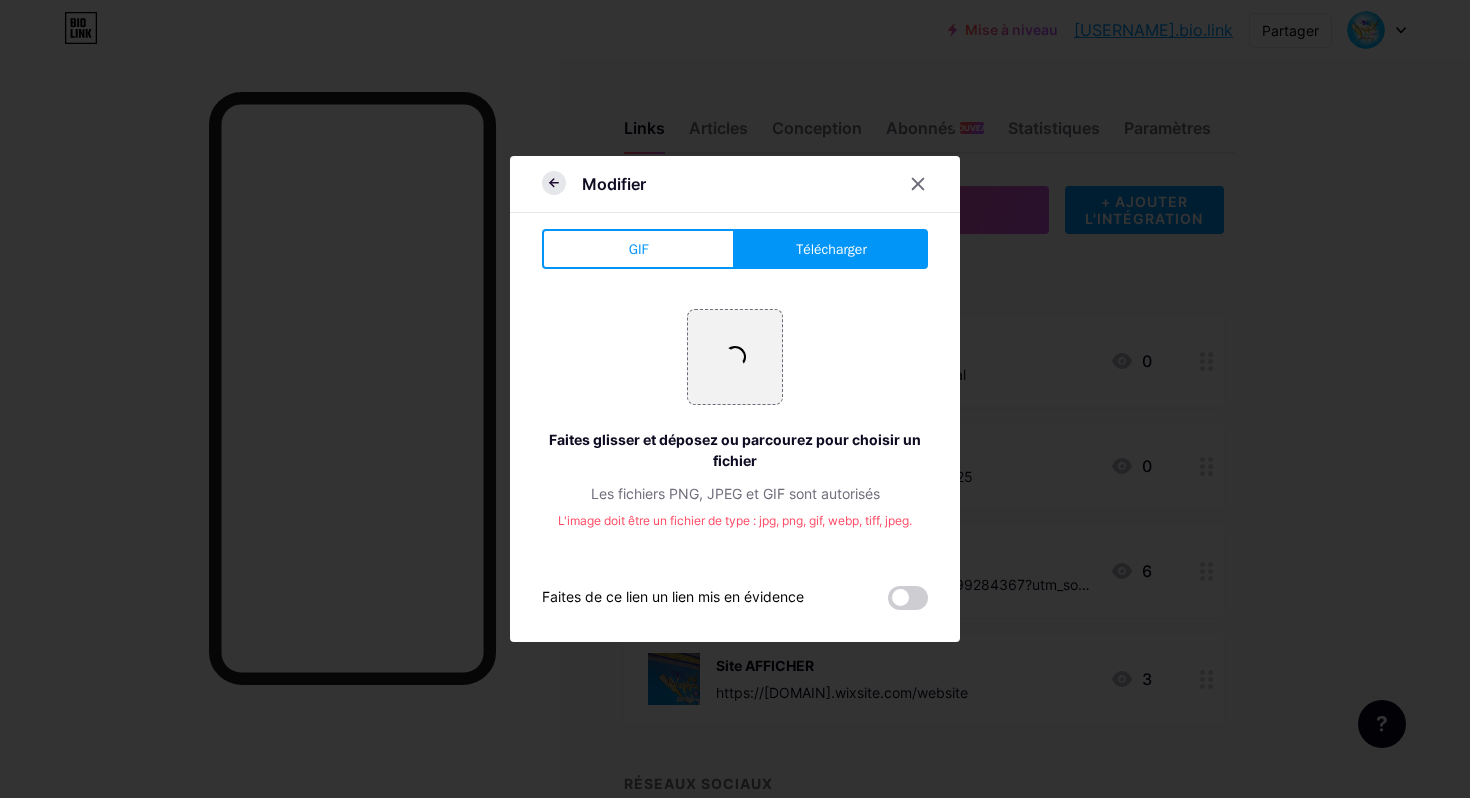 click 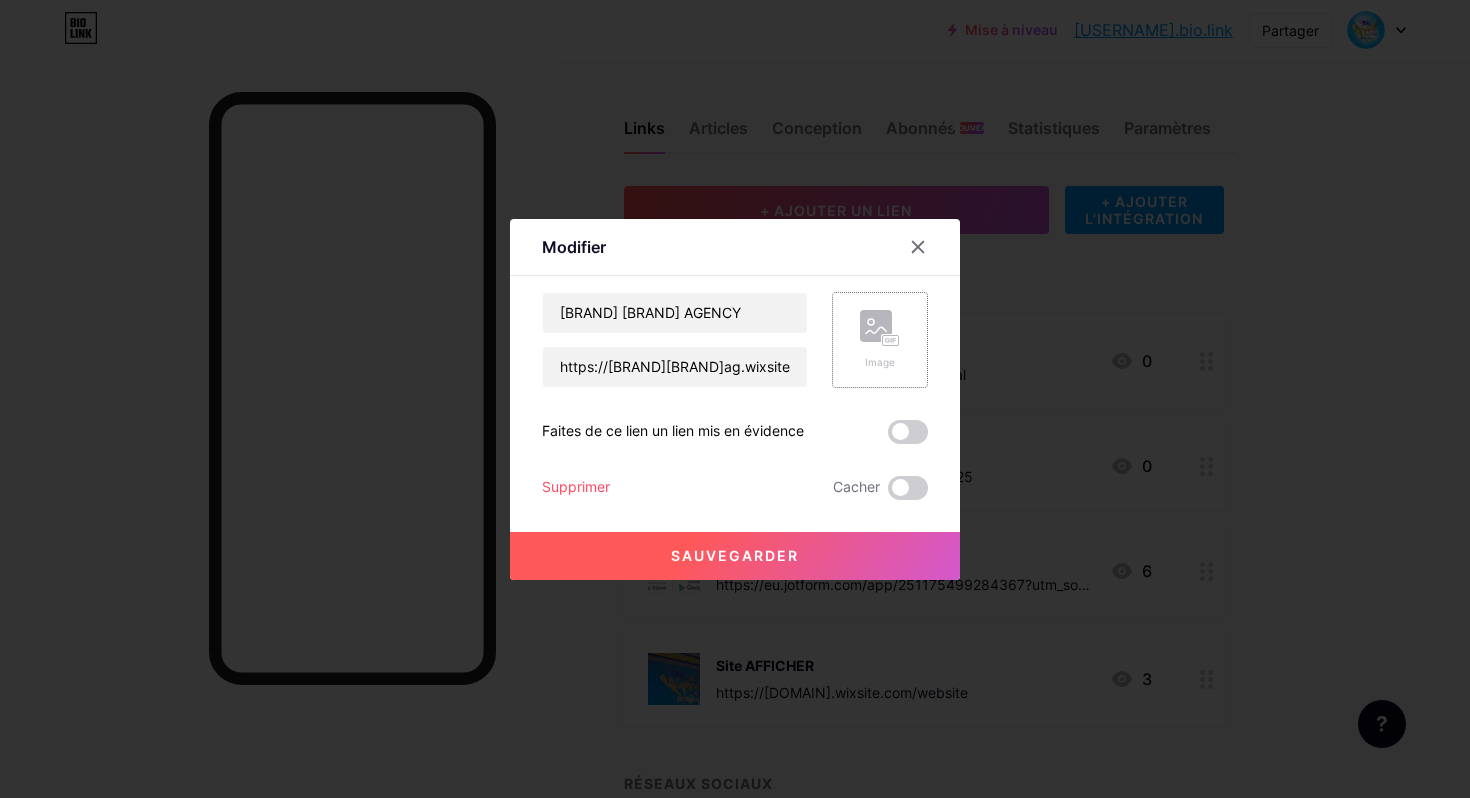 click on "Image" at bounding box center (880, 340) 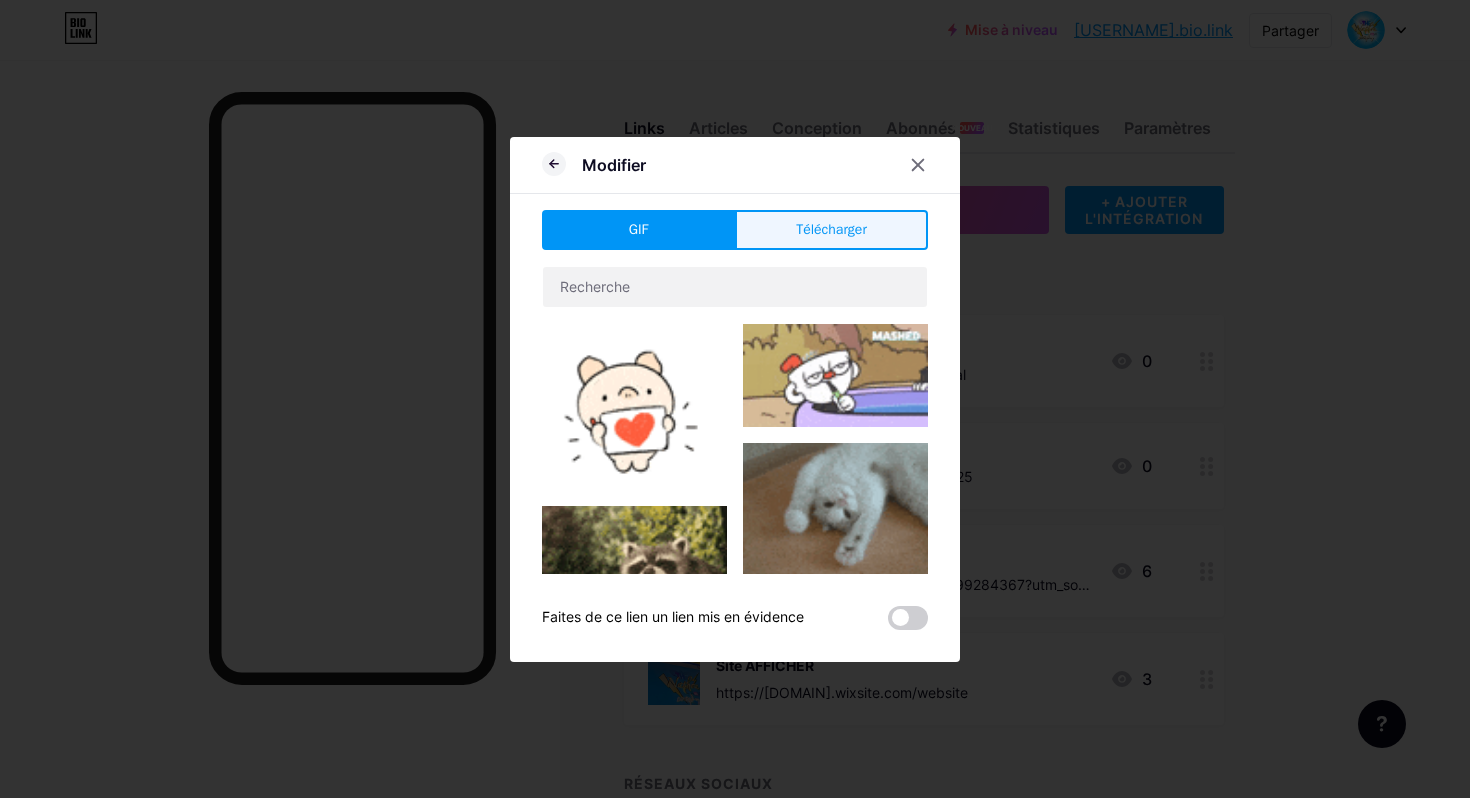 click on "Télécharger" at bounding box center [831, 229] 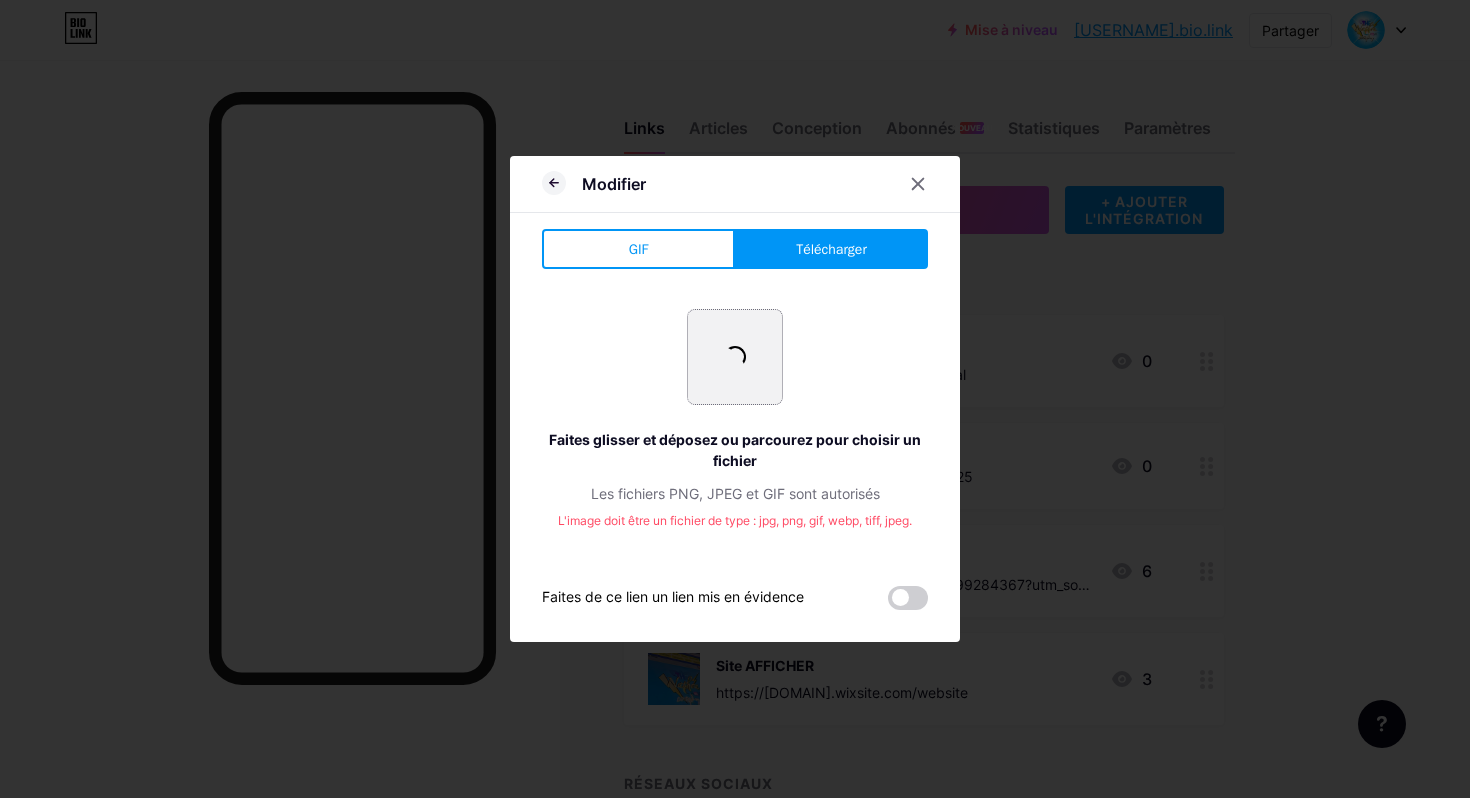 click at bounding box center [735, 357] 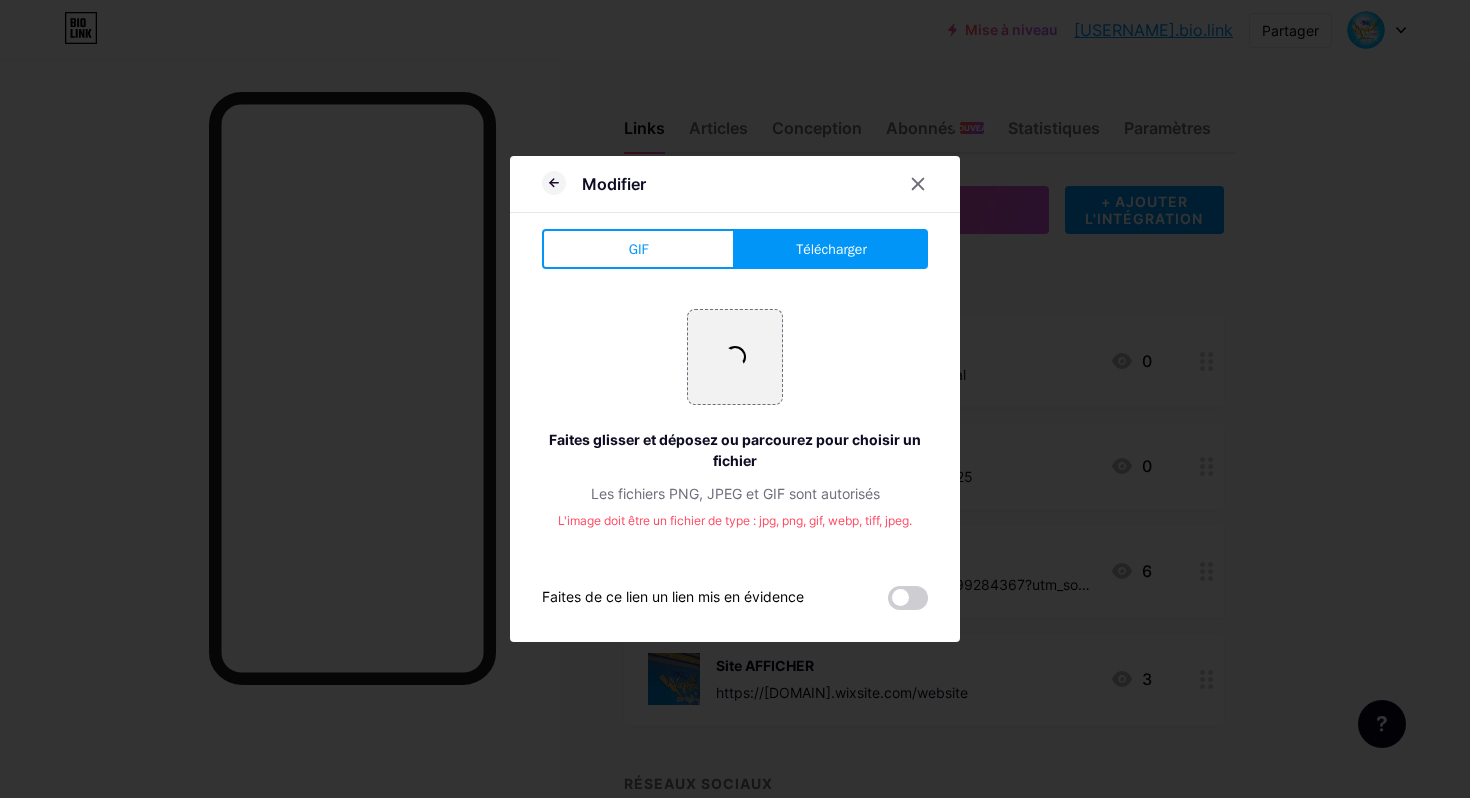 type on "C:\fakepath\LOGO-[USERNAME].png" 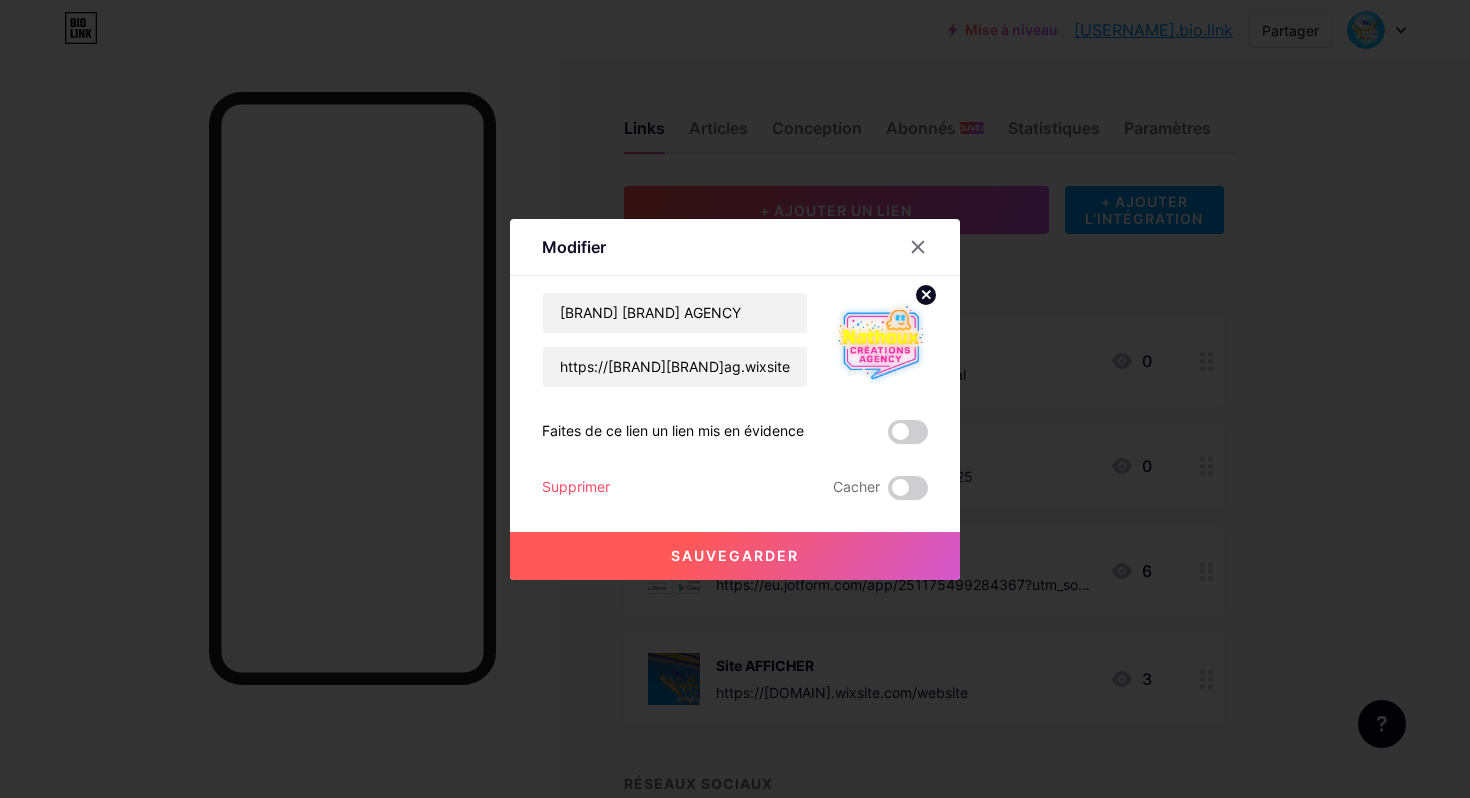 click on "Sauvegarder" at bounding box center [735, 555] 